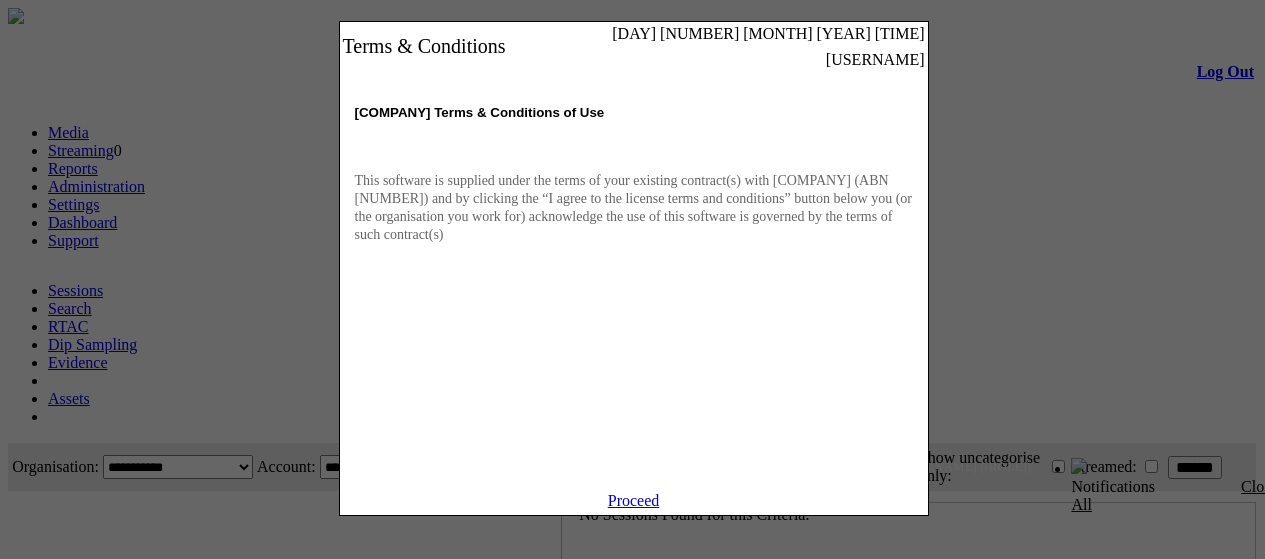 scroll, scrollTop: 0, scrollLeft: 0, axis: both 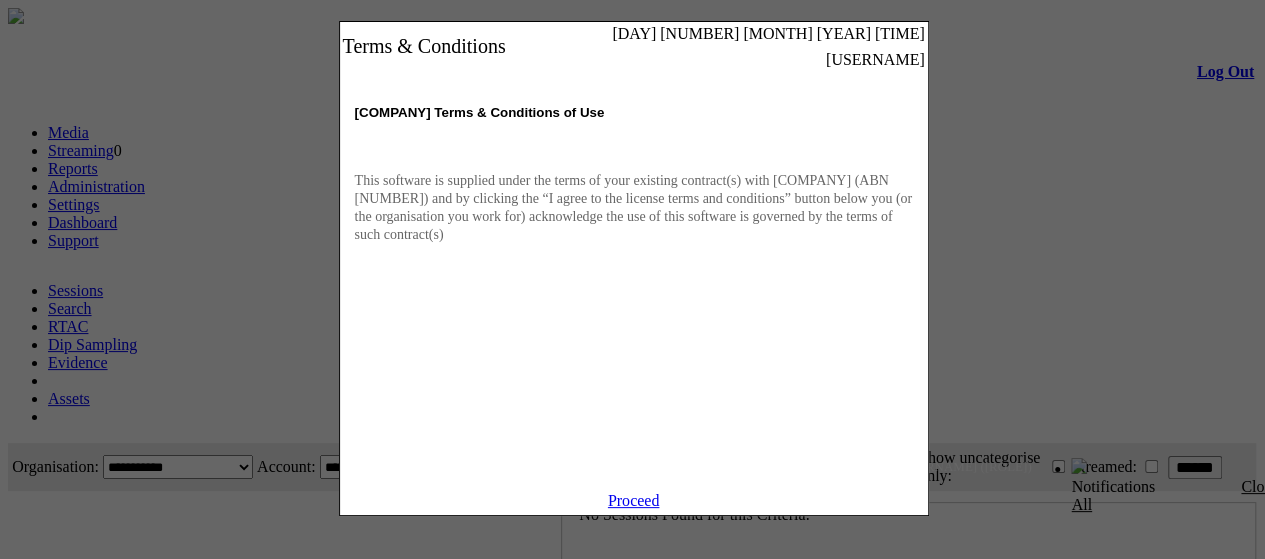 click on "Proceed" at bounding box center (634, 500) 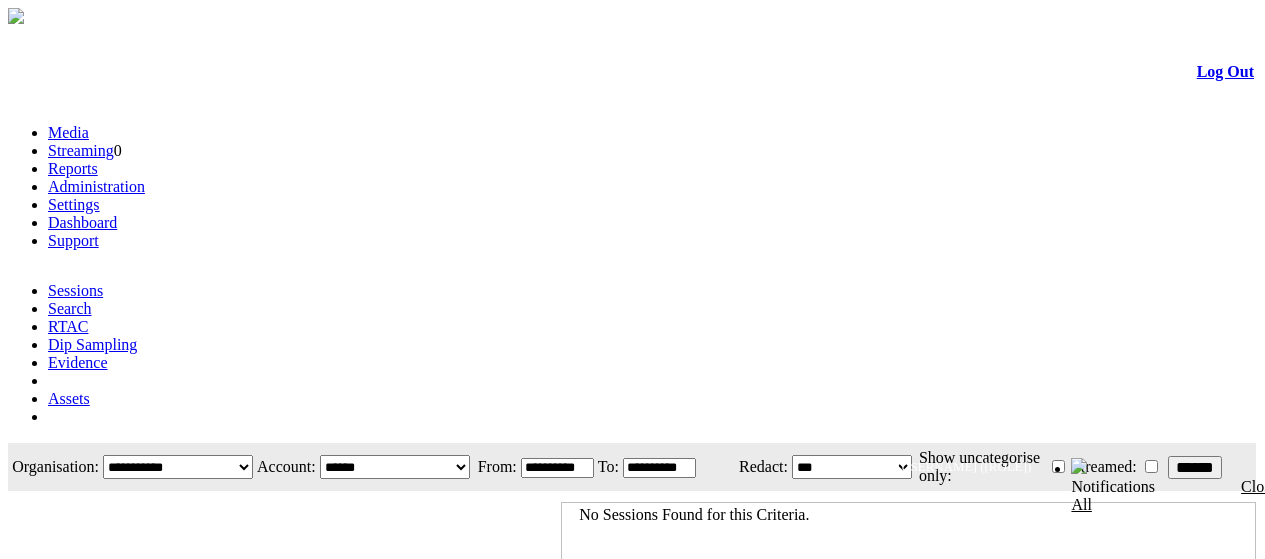 scroll, scrollTop: 0, scrollLeft: 0, axis: both 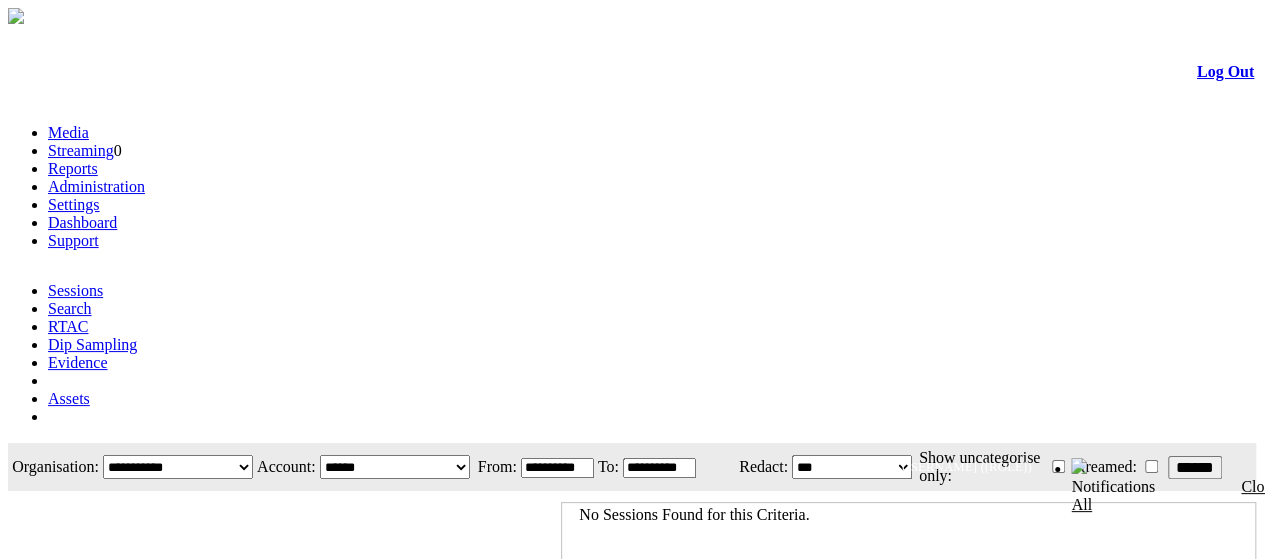 click on "**********" at bounding box center [557, 468] 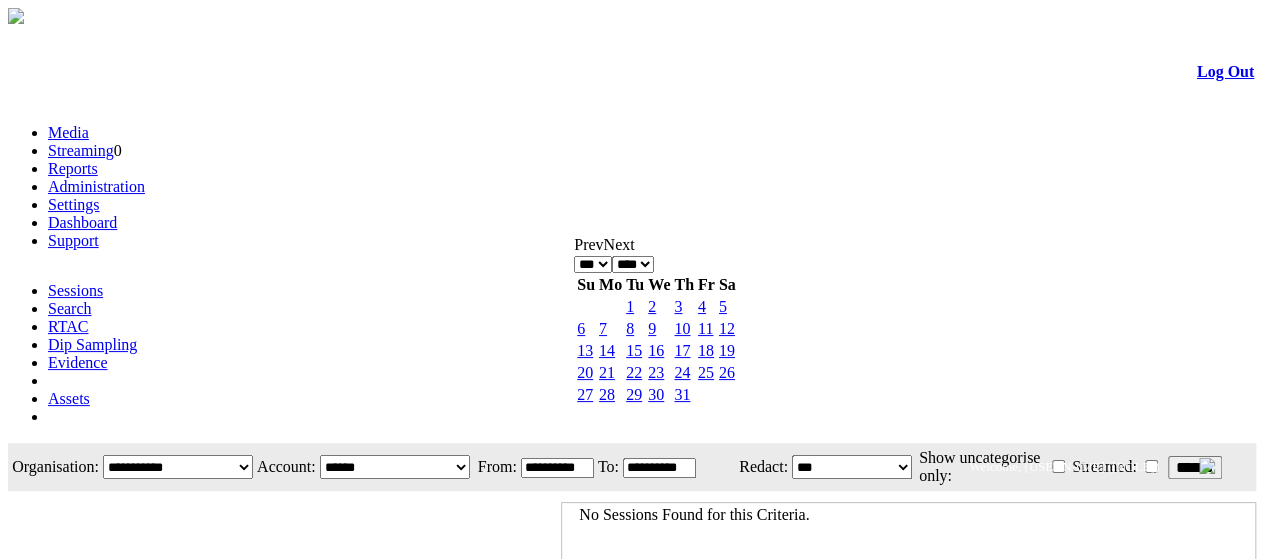 click on "**** **** **** **** **** **** **** **** **** **** ****" at bounding box center (633, 264) 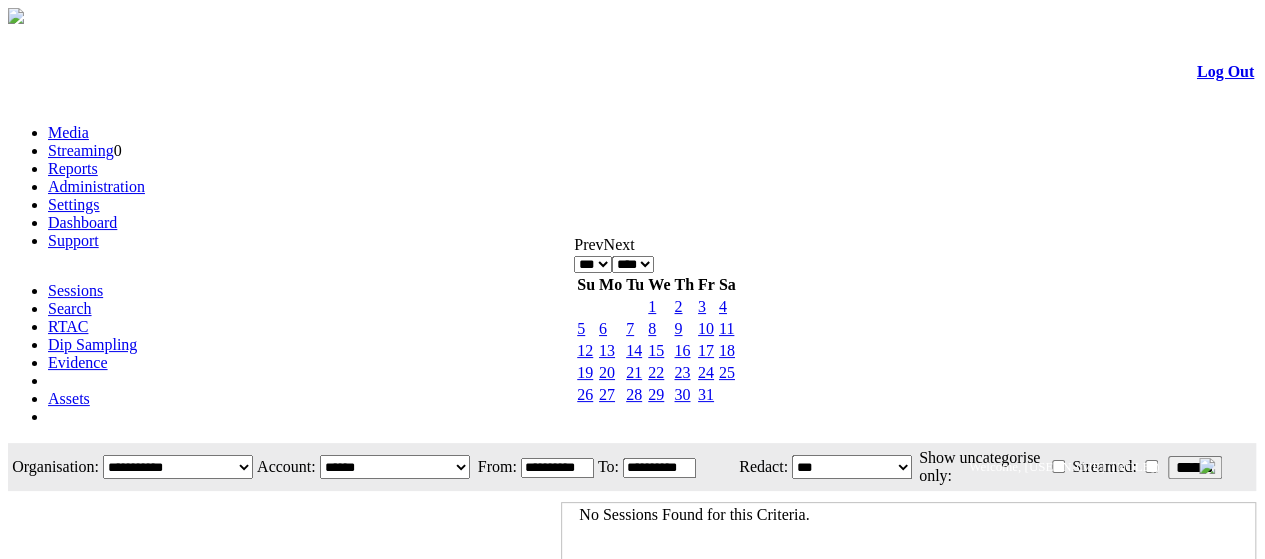 click on "******" at bounding box center (1195, 467) 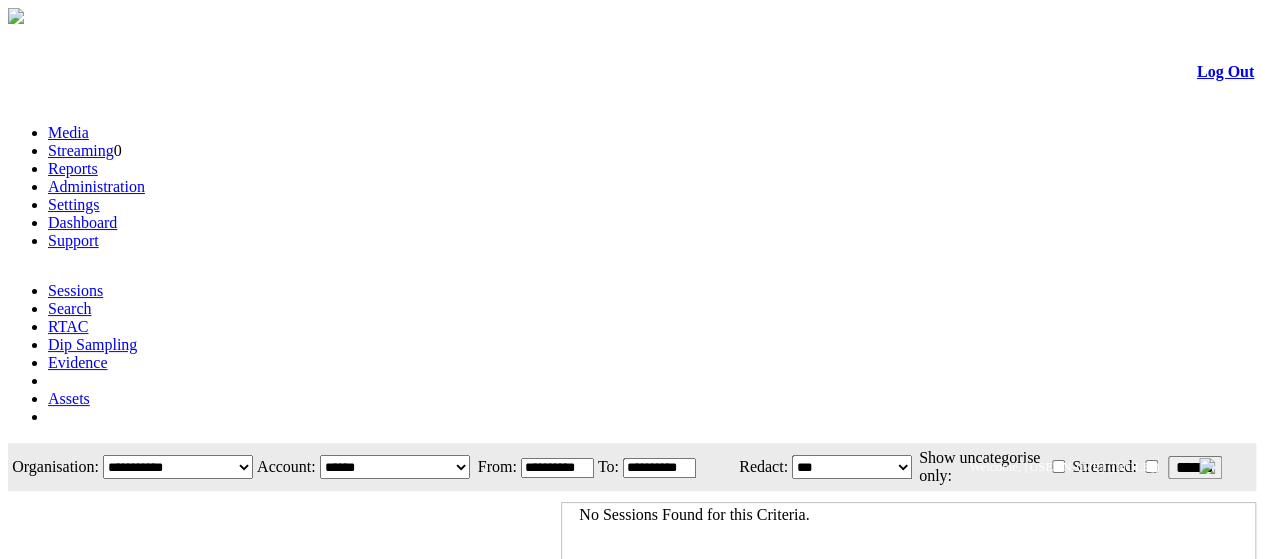 click on "**********" at bounding box center [557, 468] 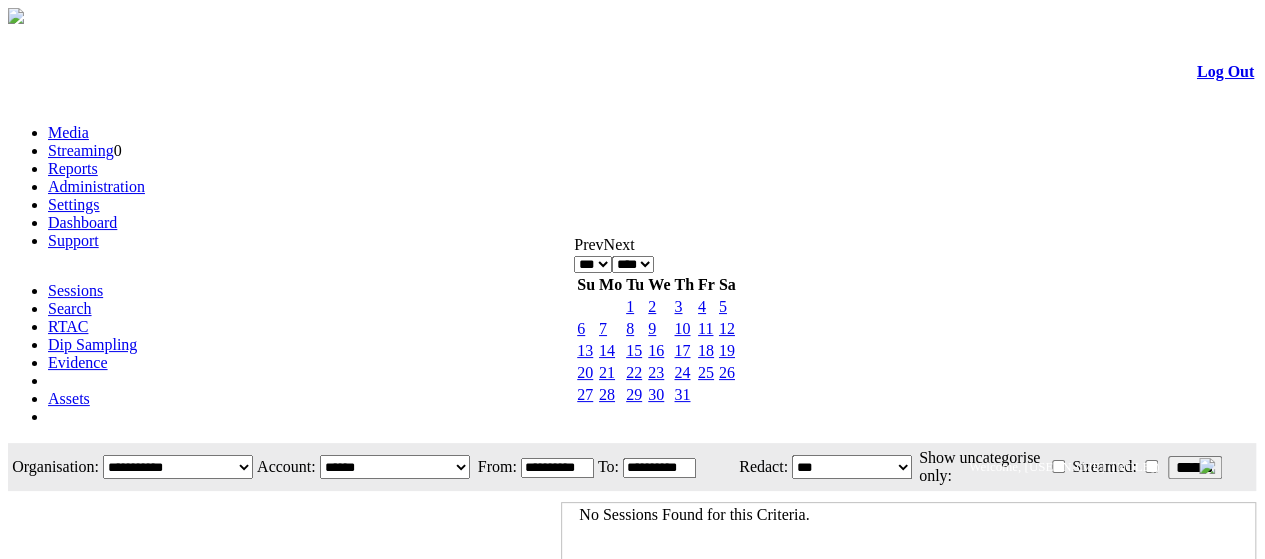 click on "*** *** *** *** *** *** *** ***" at bounding box center [593, 264] 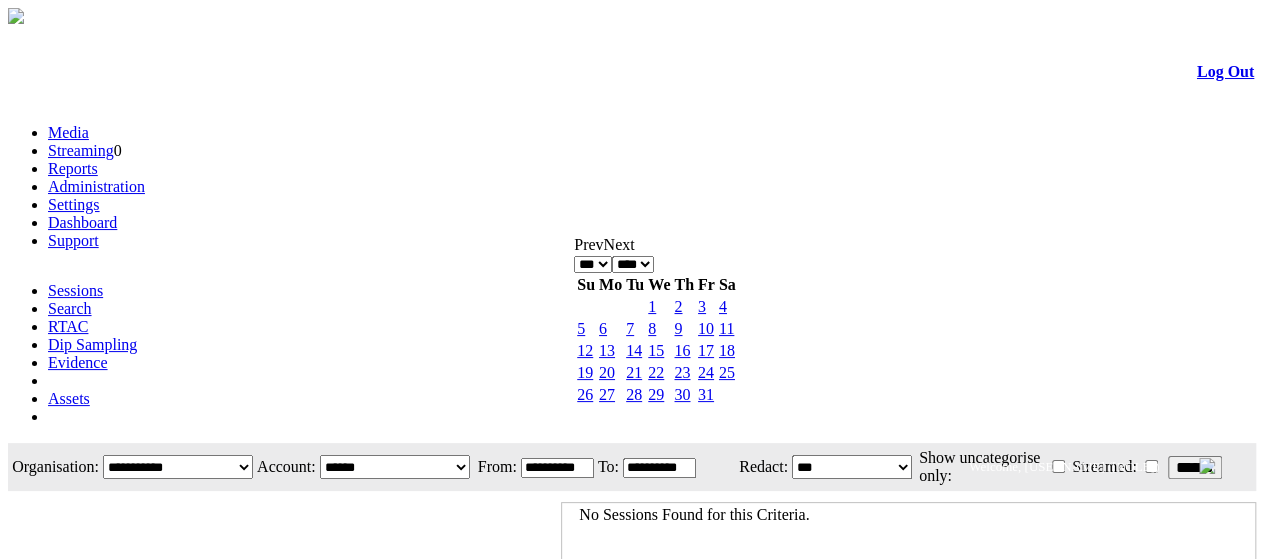 click on "1" at bounding box center (652, 306) 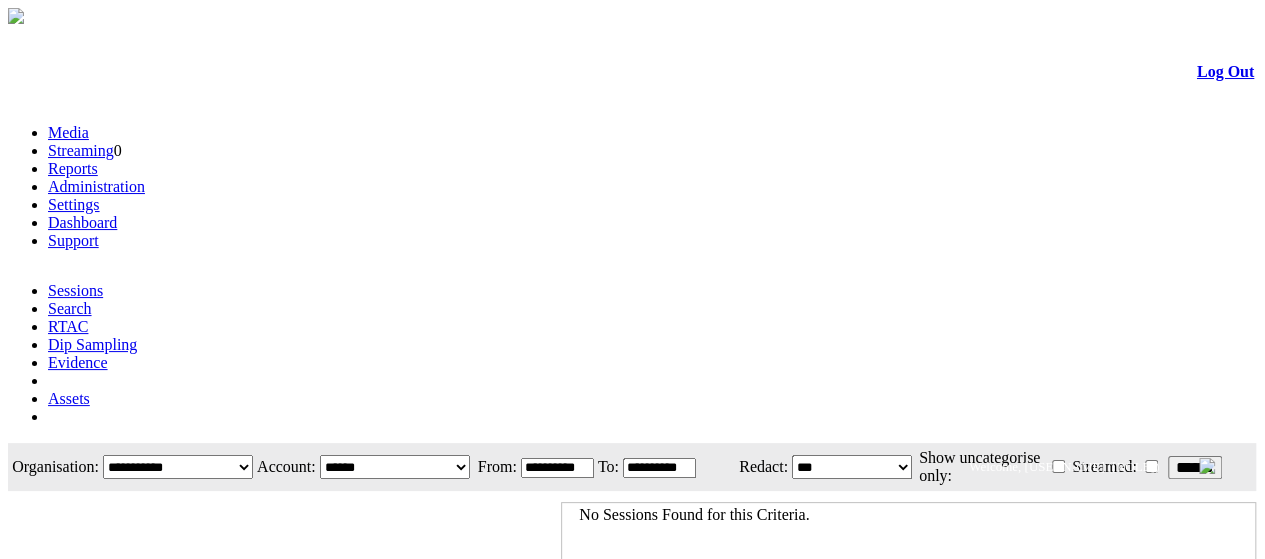 click on "******" at bounding box center [1195, 467] 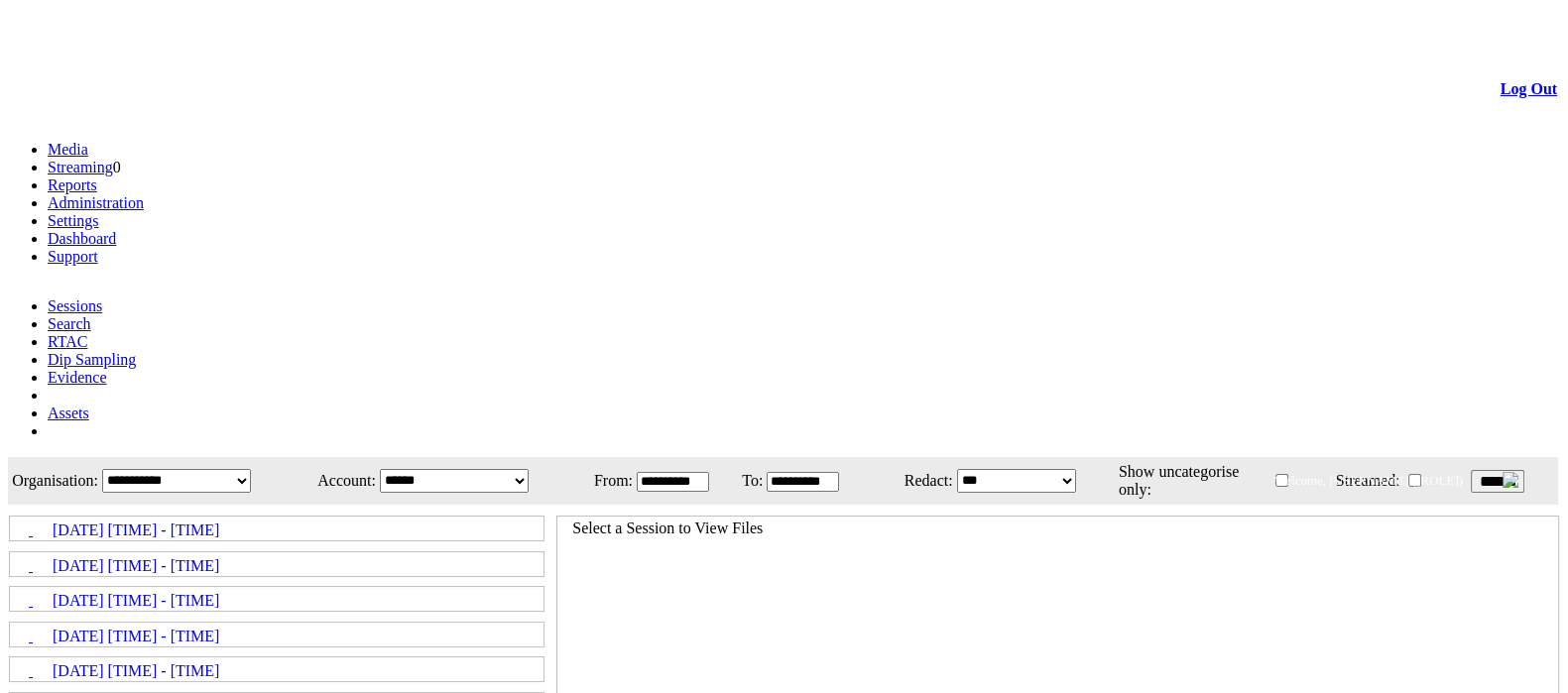 scroll, scrollTop: 366, scrollLeft: 0, axis: vertical 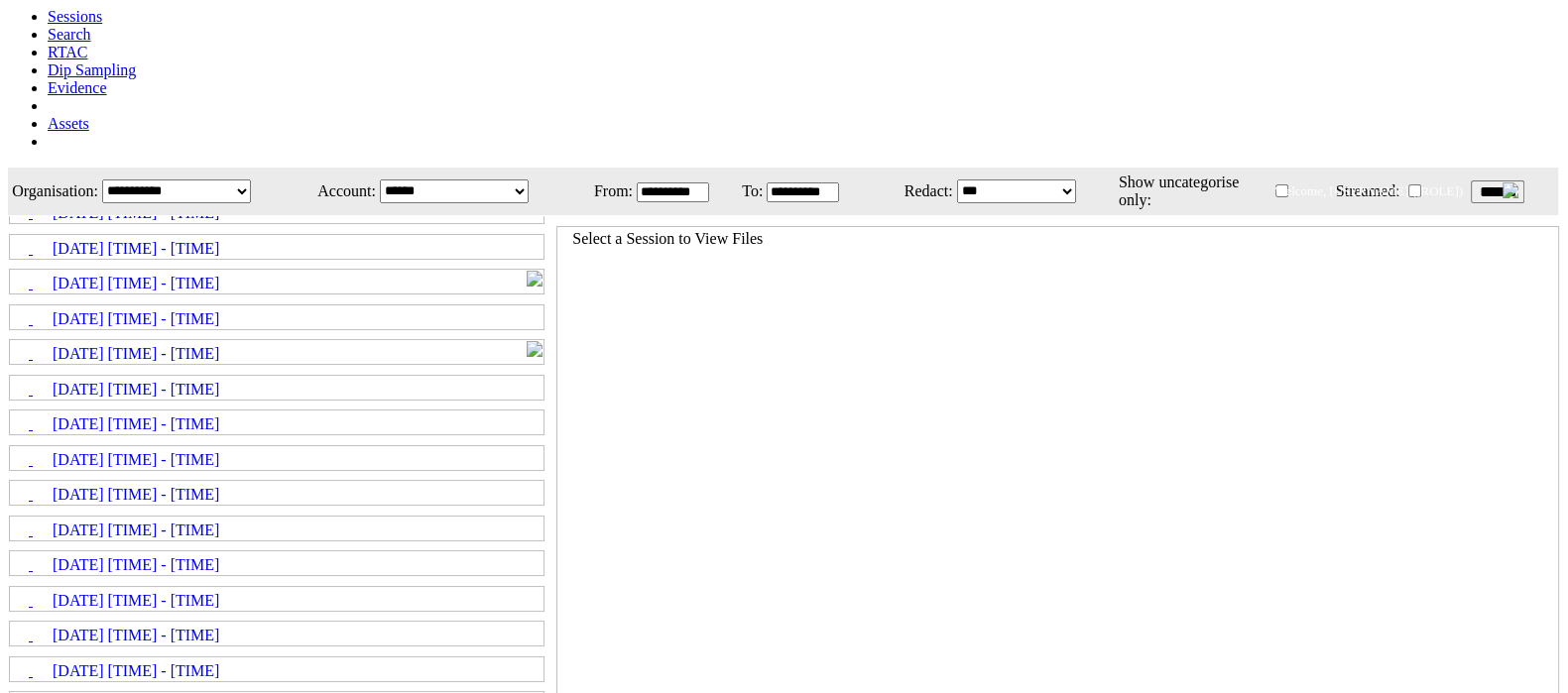 click on "2" at bounding box center [492, 764] 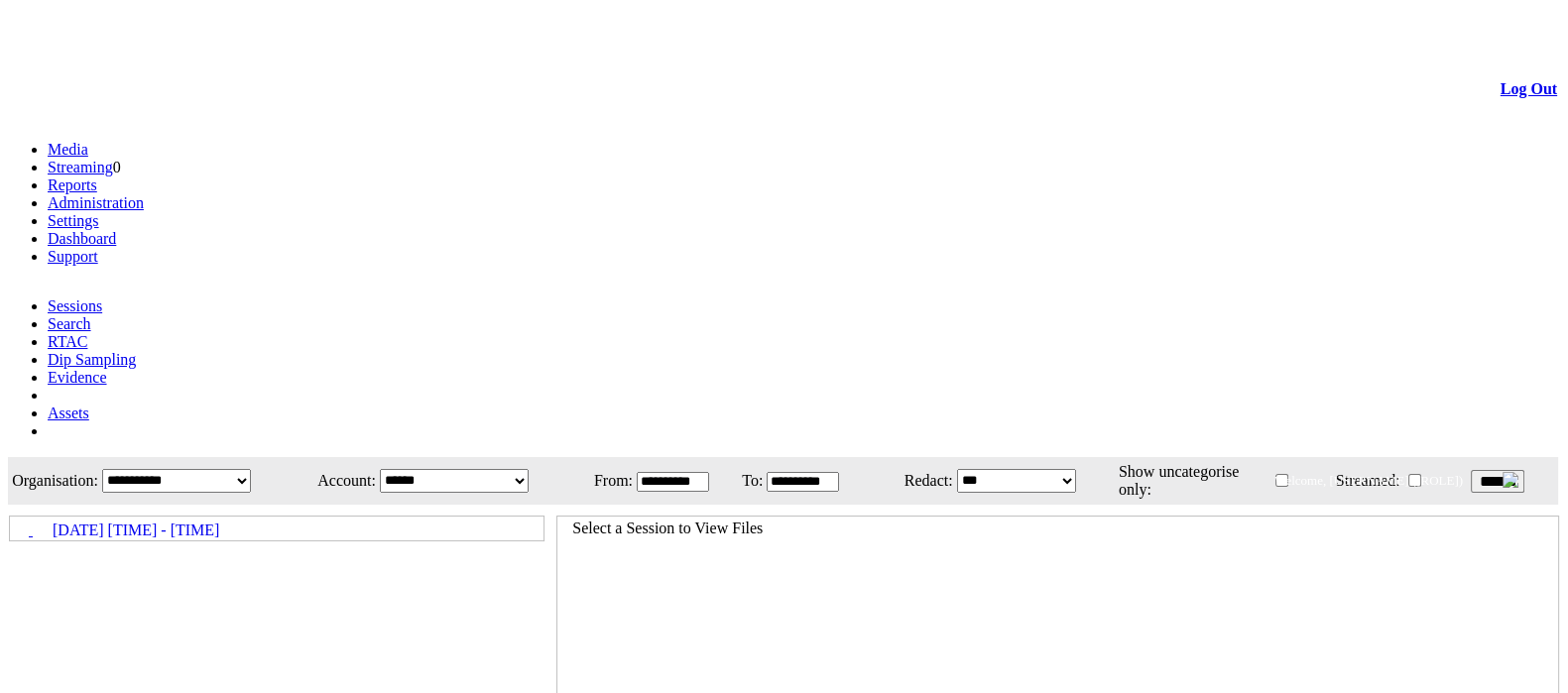 scroll, scrollTop: 58, scrollLeft: 0, axis: vertical 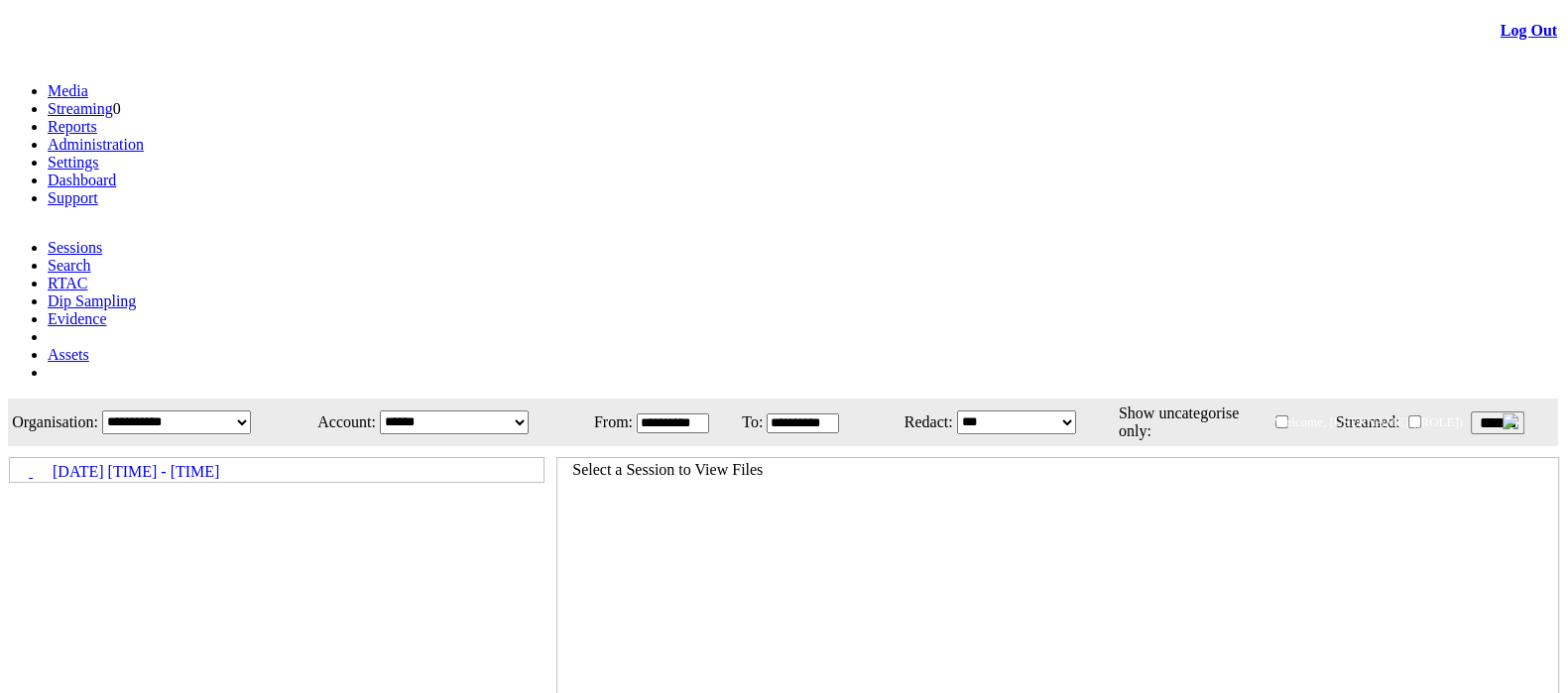 click on "[DATE] [TIME] - [TIME]" at bounding box center (277, 470) 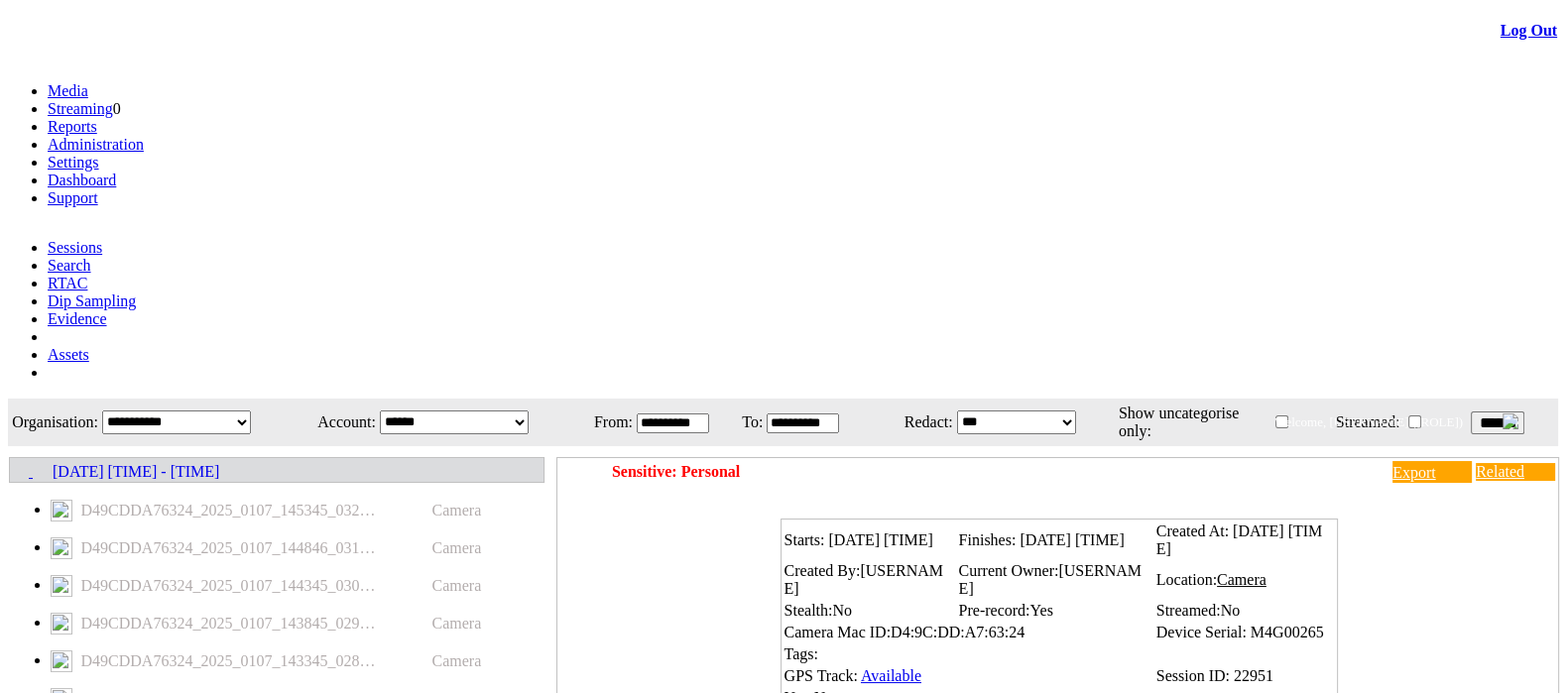 scroll, scrollTop: 0, scrollLeft: 0, axis: both 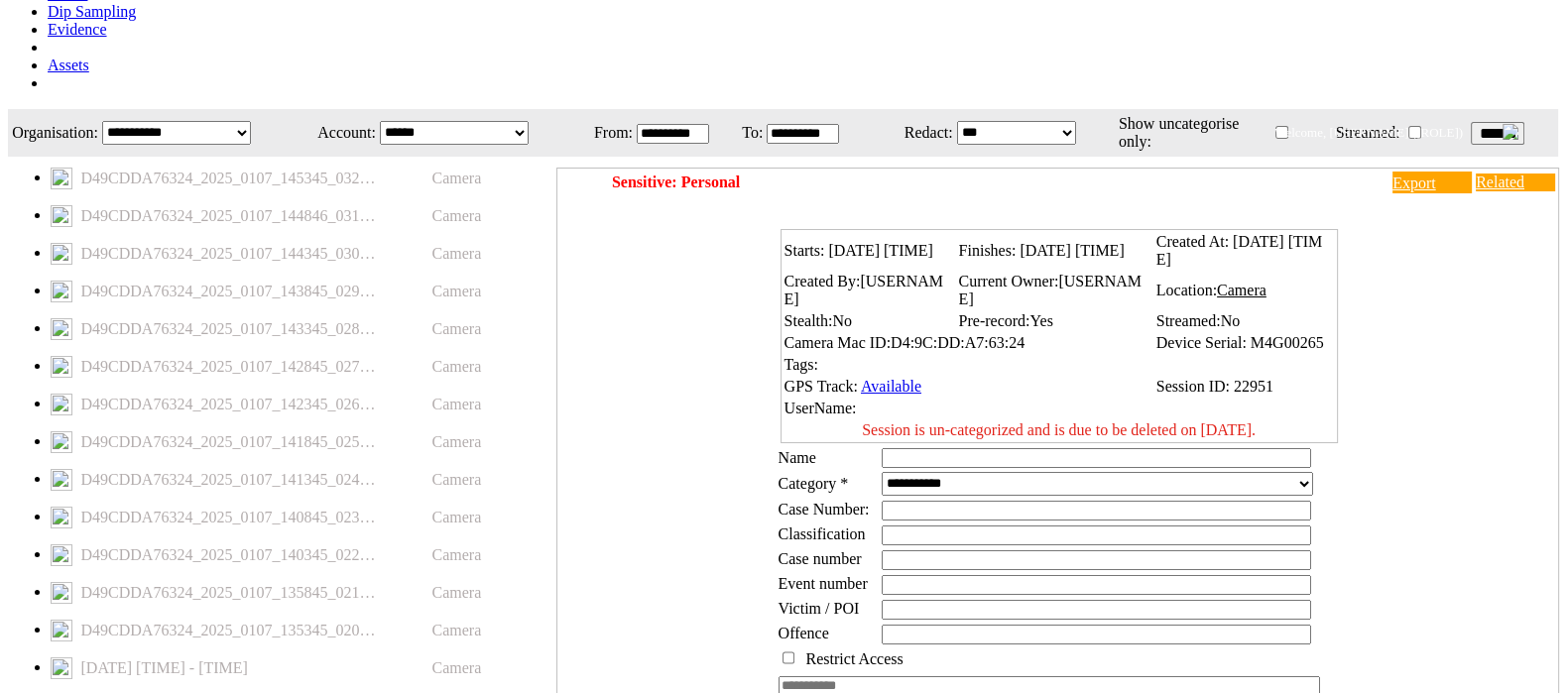 click on "D49CDDA76324_2025_0107_125845_009.MP4" at bounding box center [227, 1045] 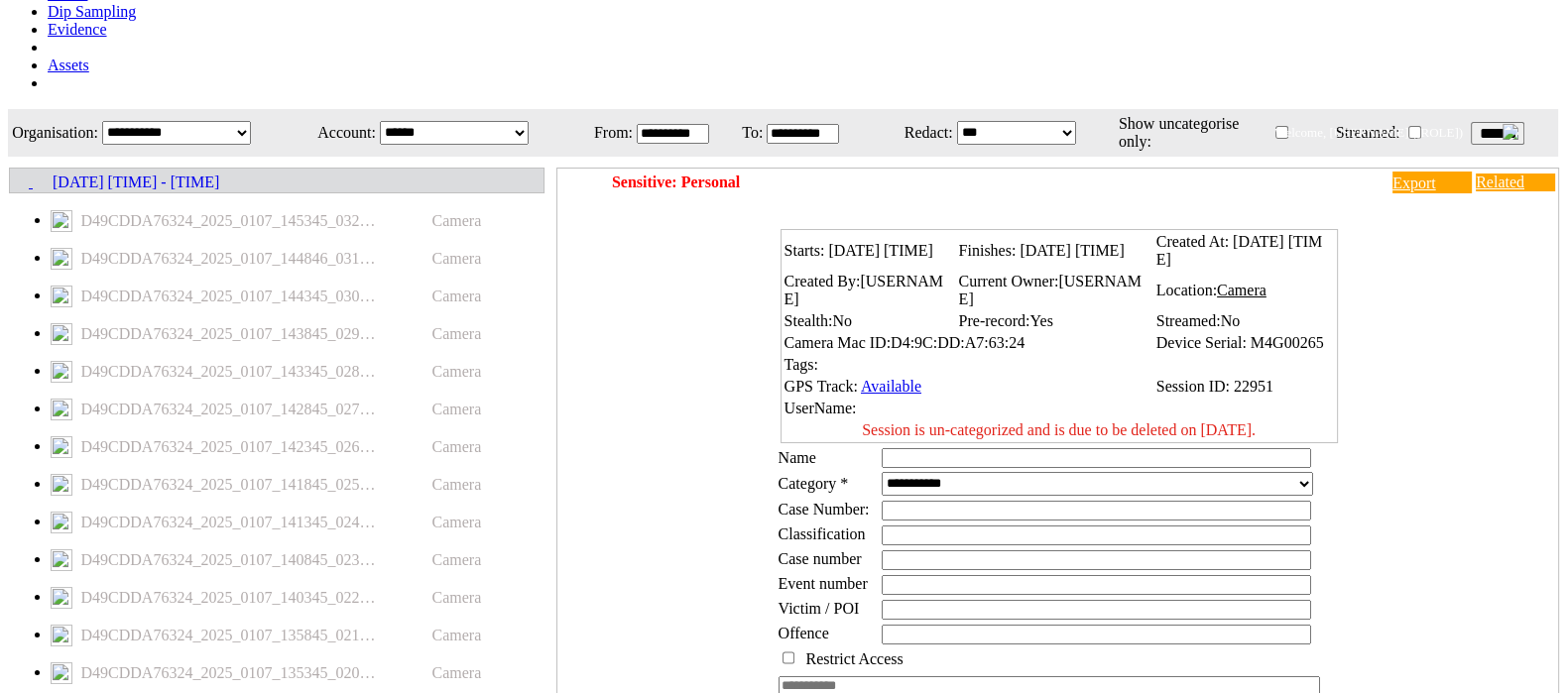 scroll, scrollTop: 0, scrollLeft: 0, axis: both 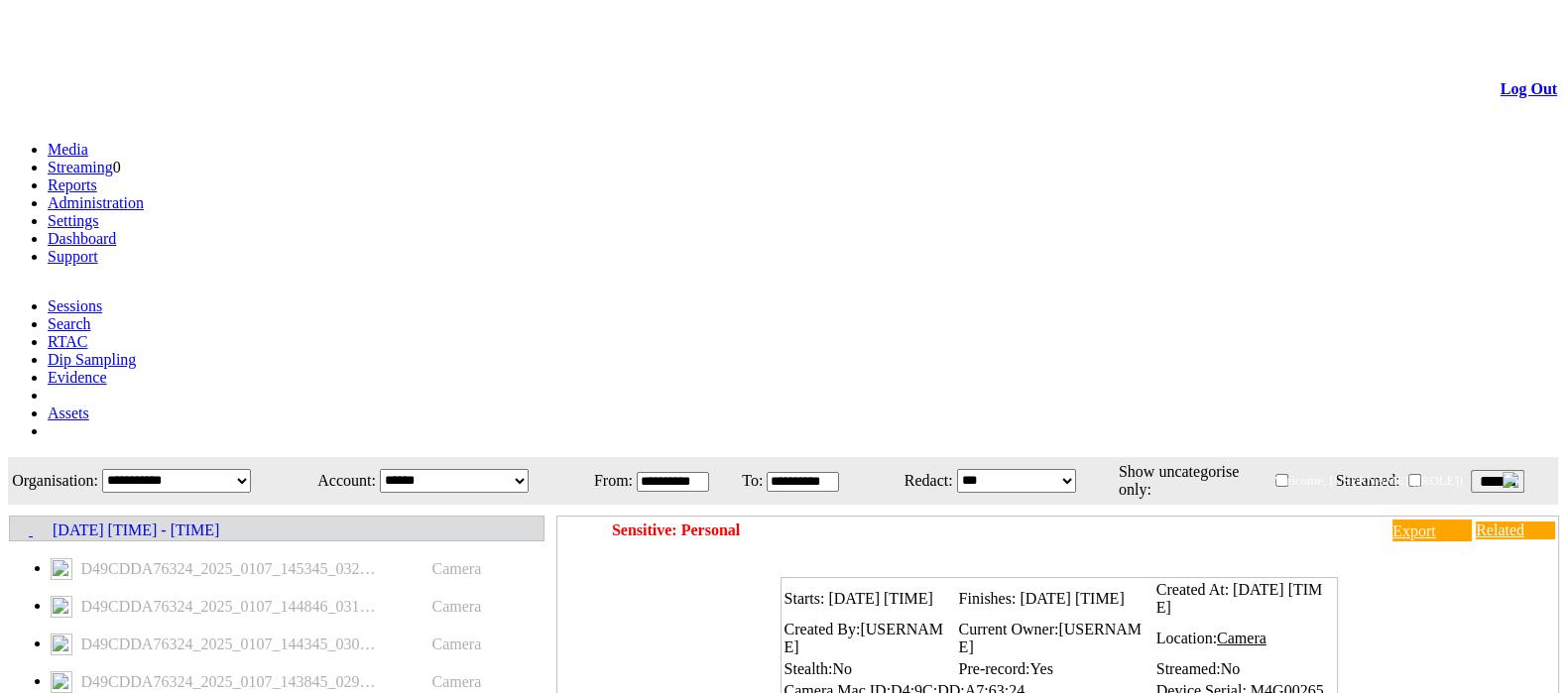 click on "**********" at bounding box center [177, 481] 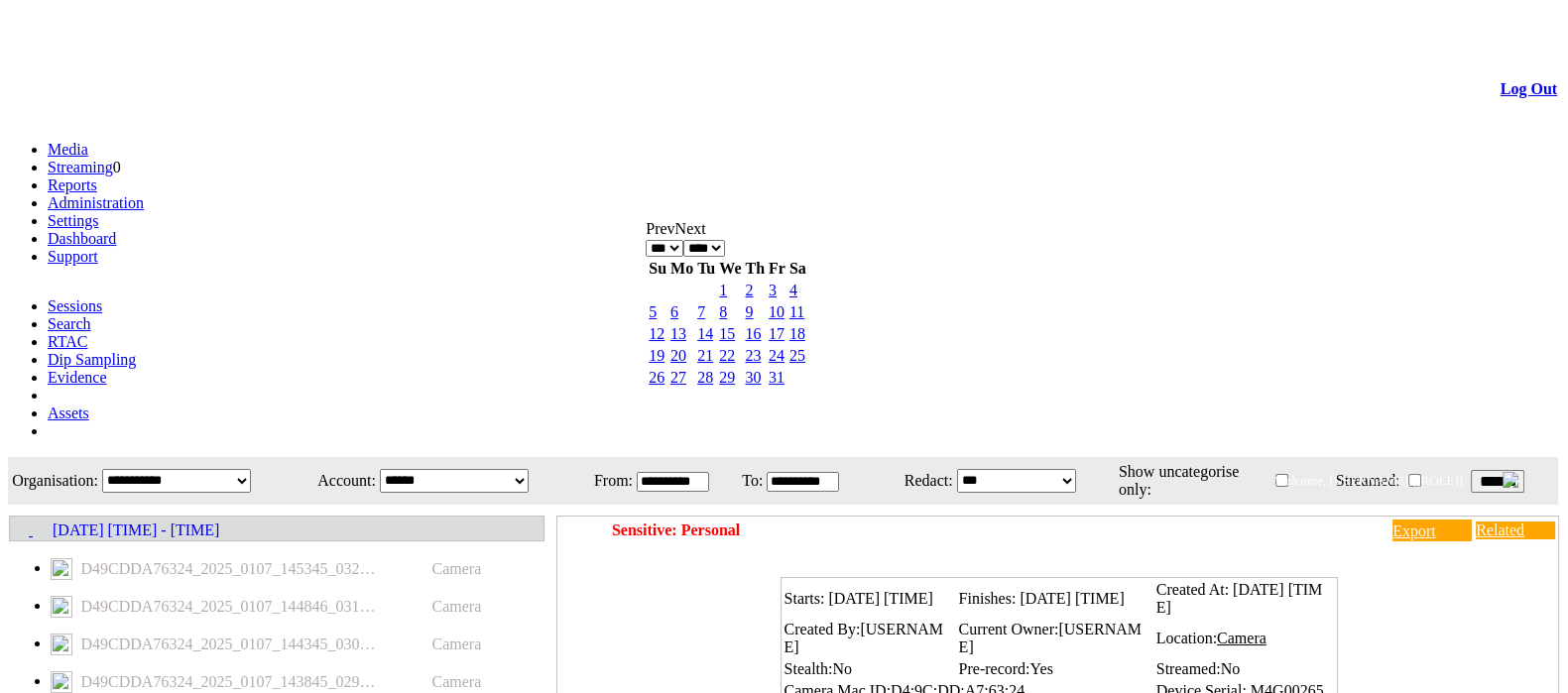 click on "*** *** *** *** *** *** *** ***" at bounding box center [664, 248] 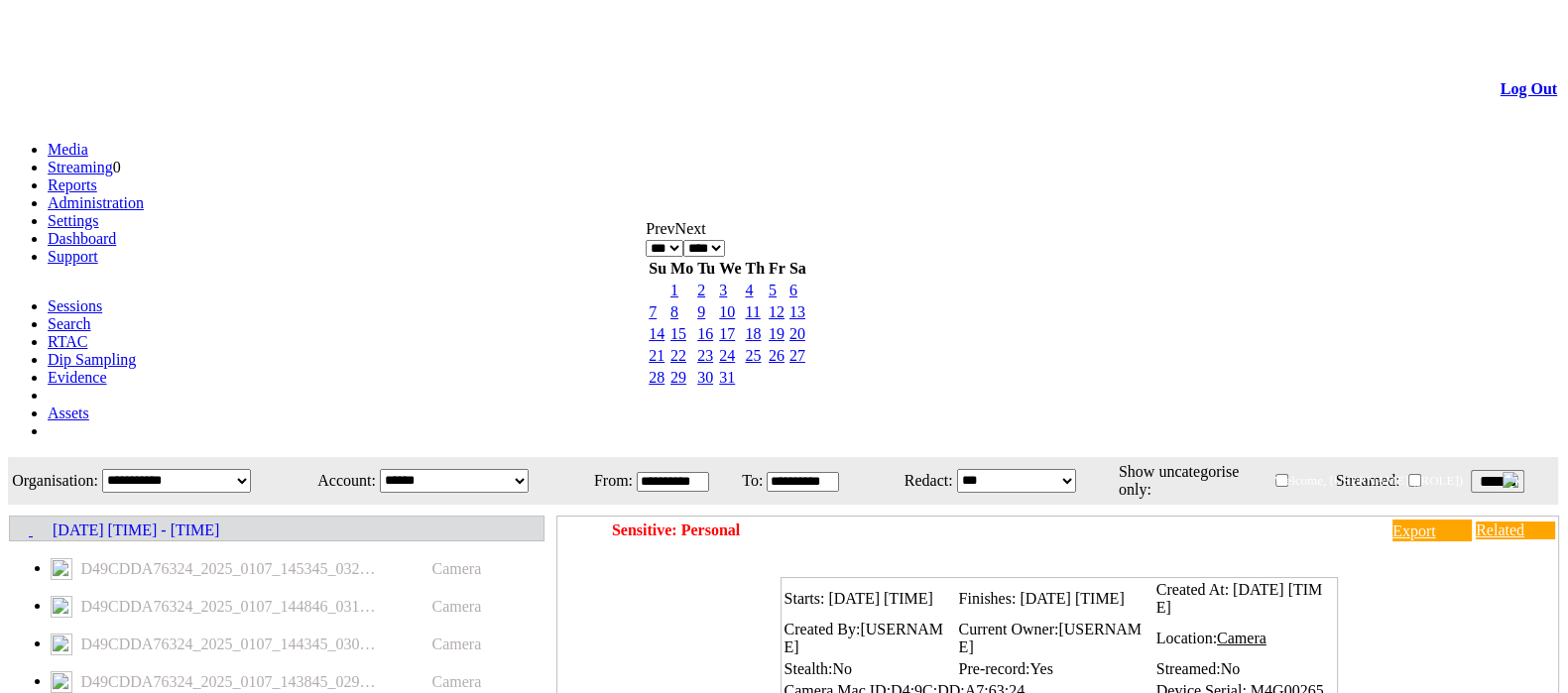 click on "1" at bounding box center [674, 289] 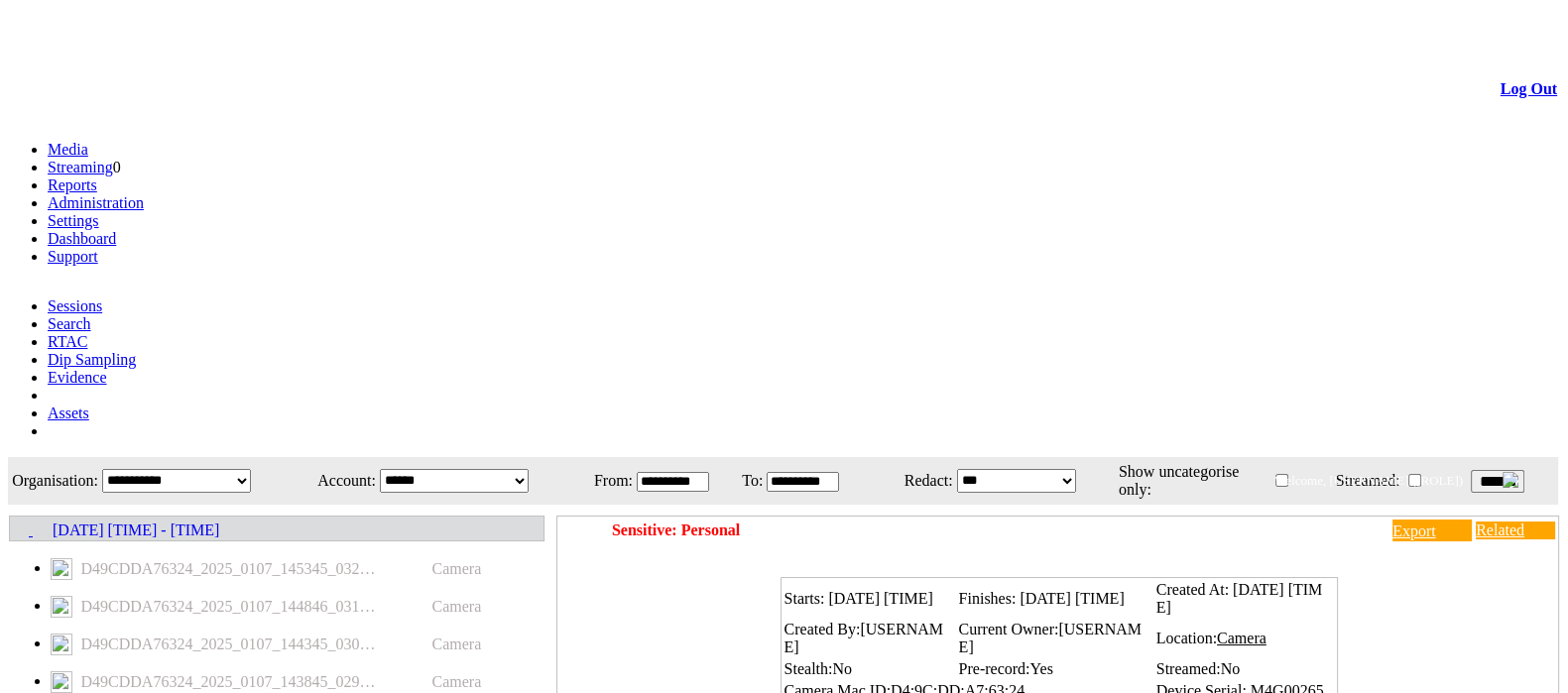 click on "******" at bounding box center [1498, 481] 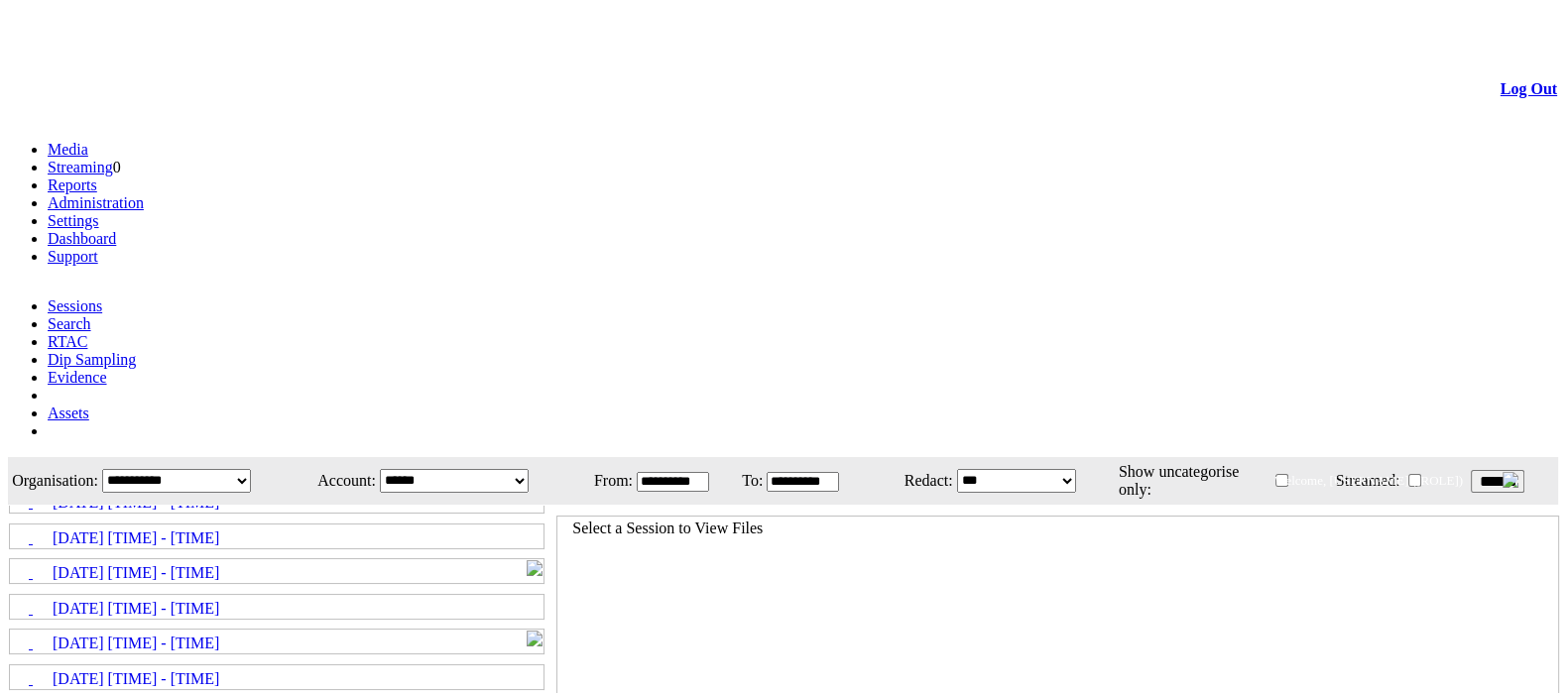 scroll, scrollTop: 366, scrollLeft: 0, axis: vertical 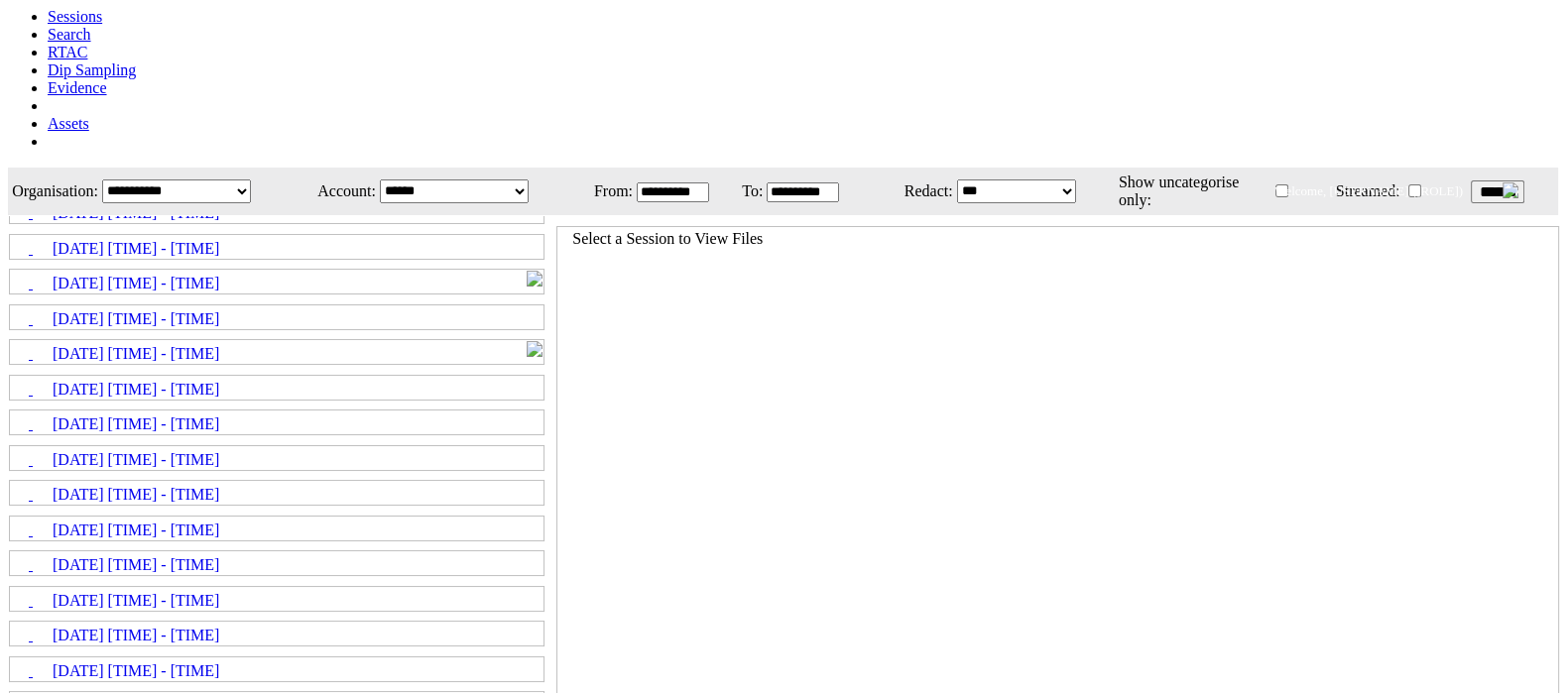 click on "2" at bounding box center [492, 764] 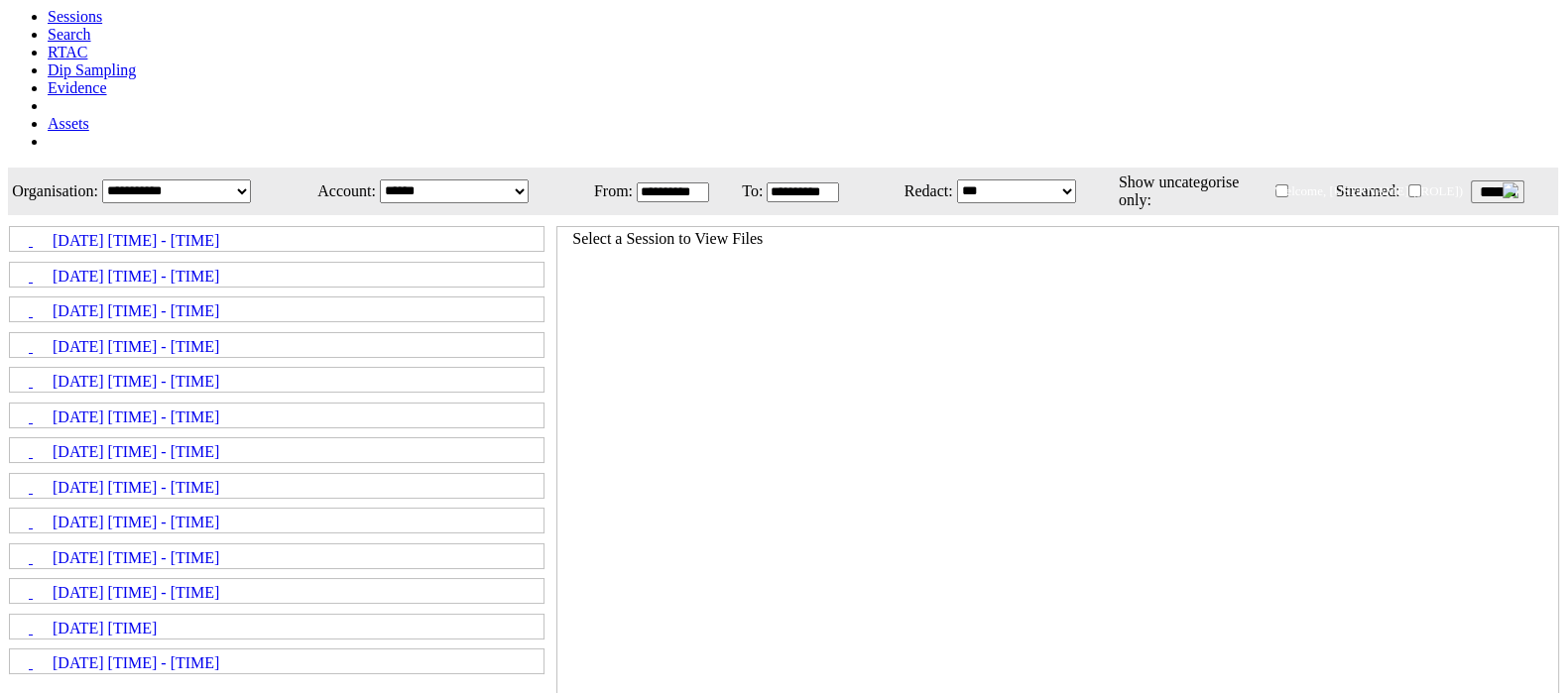 scroll, scrollTop: 0, scrollLeft: 0, axis: both 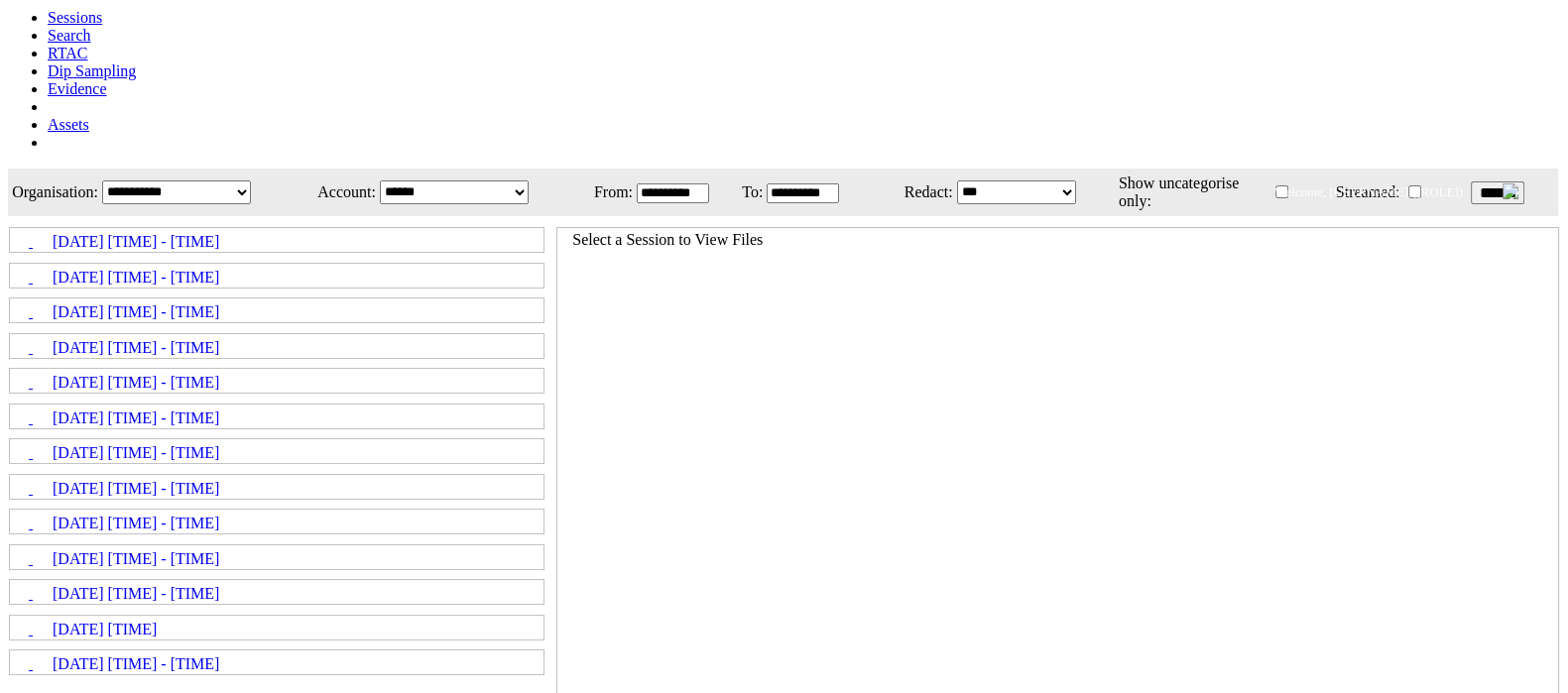 click on "1" at bounding box center [539, 765] 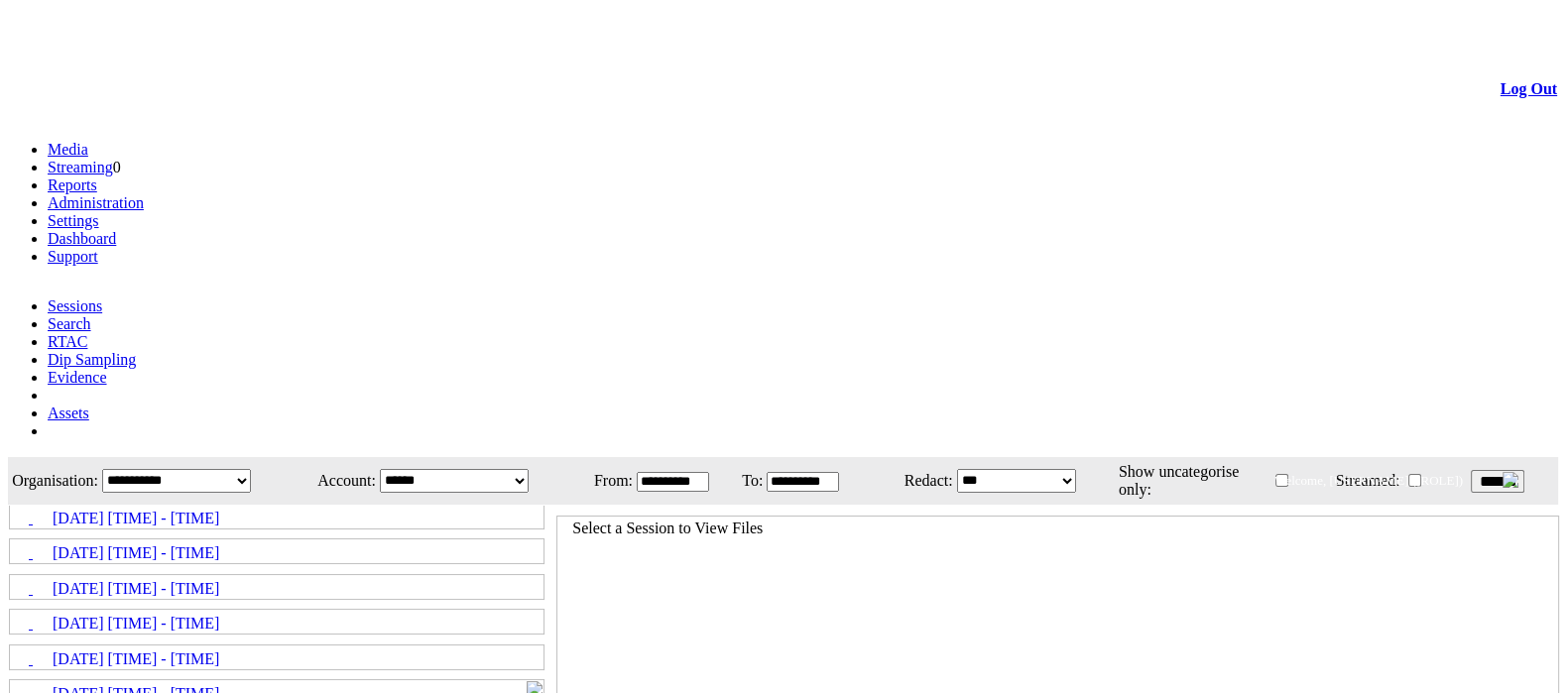 click on "[DATE] [TIME] - [TIME]" at bounding box center (277, 692) 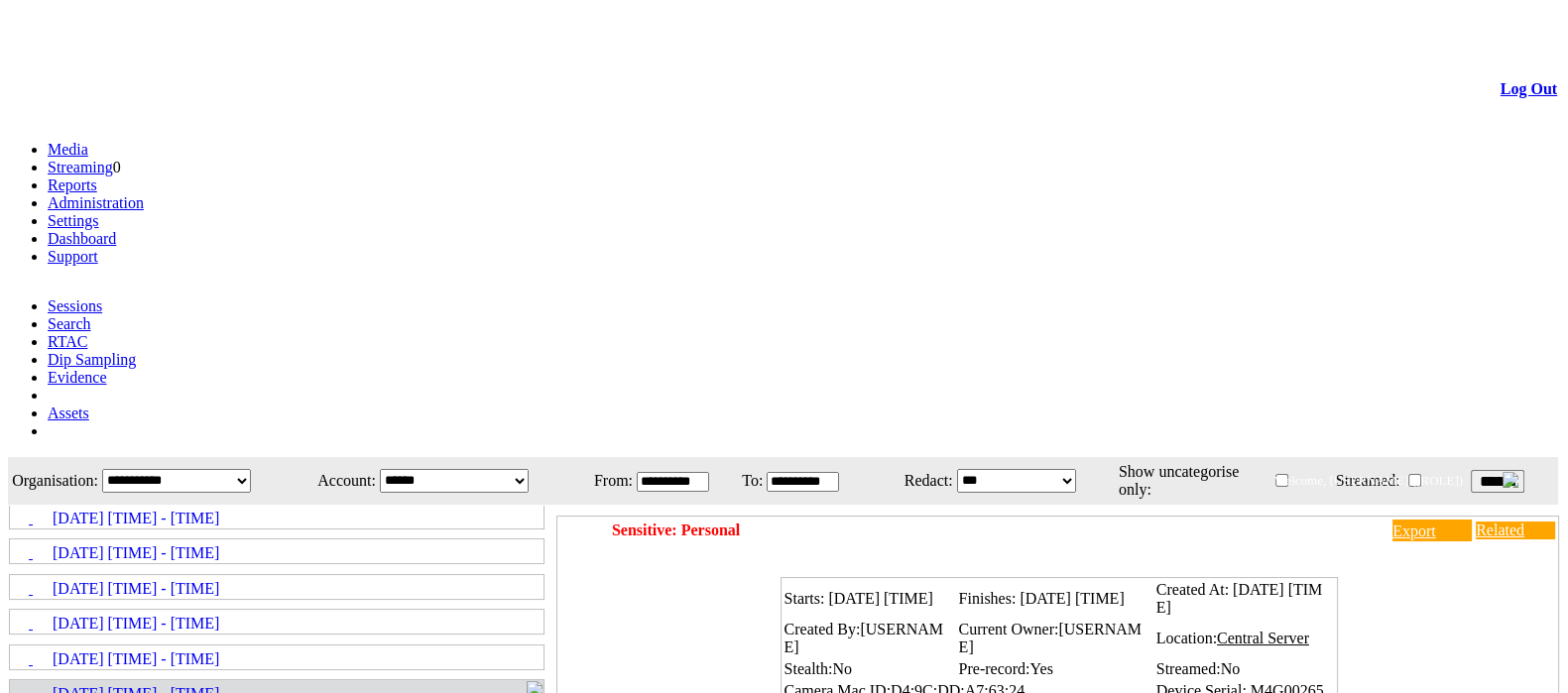 click on "Central Server" at bounding box center [227, 770] 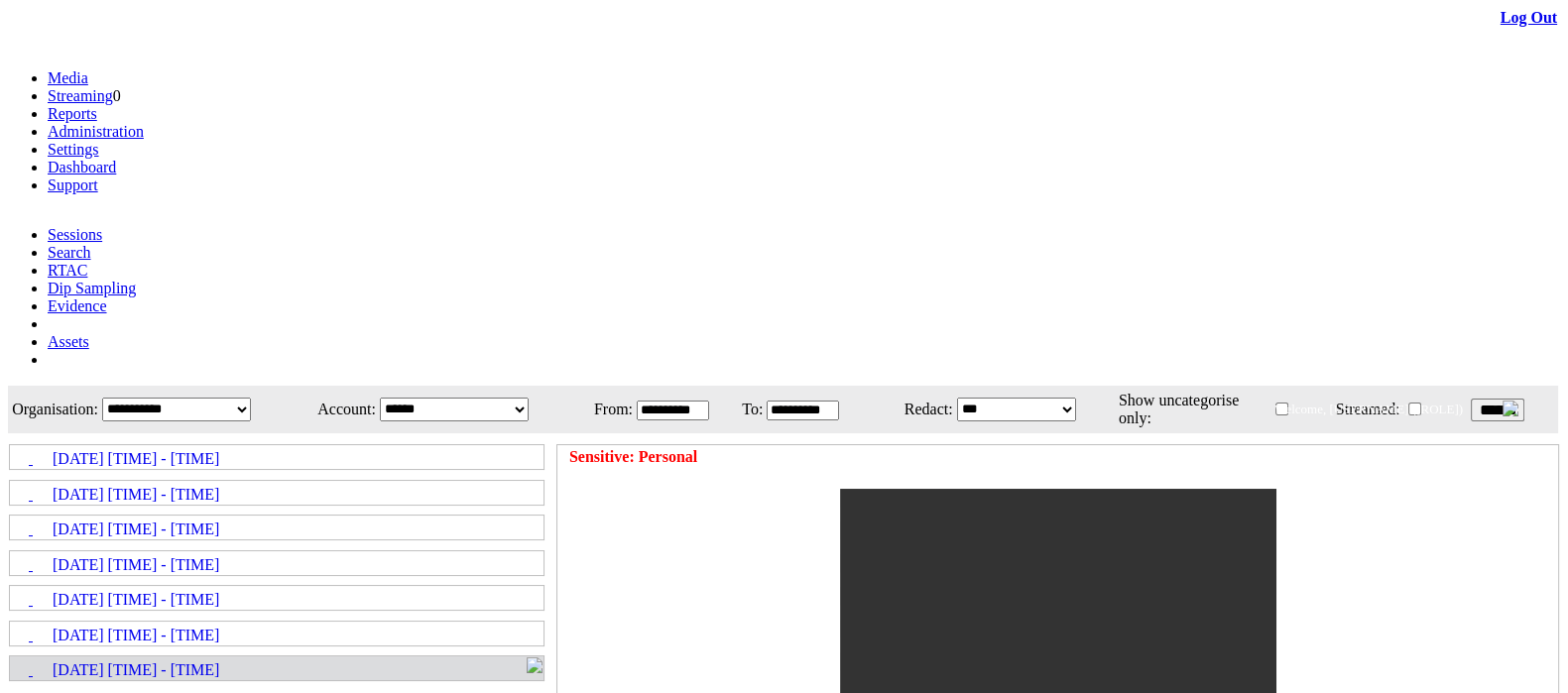 scroll, scrollTop: 80, scrollLeft: 0, axis: vertical 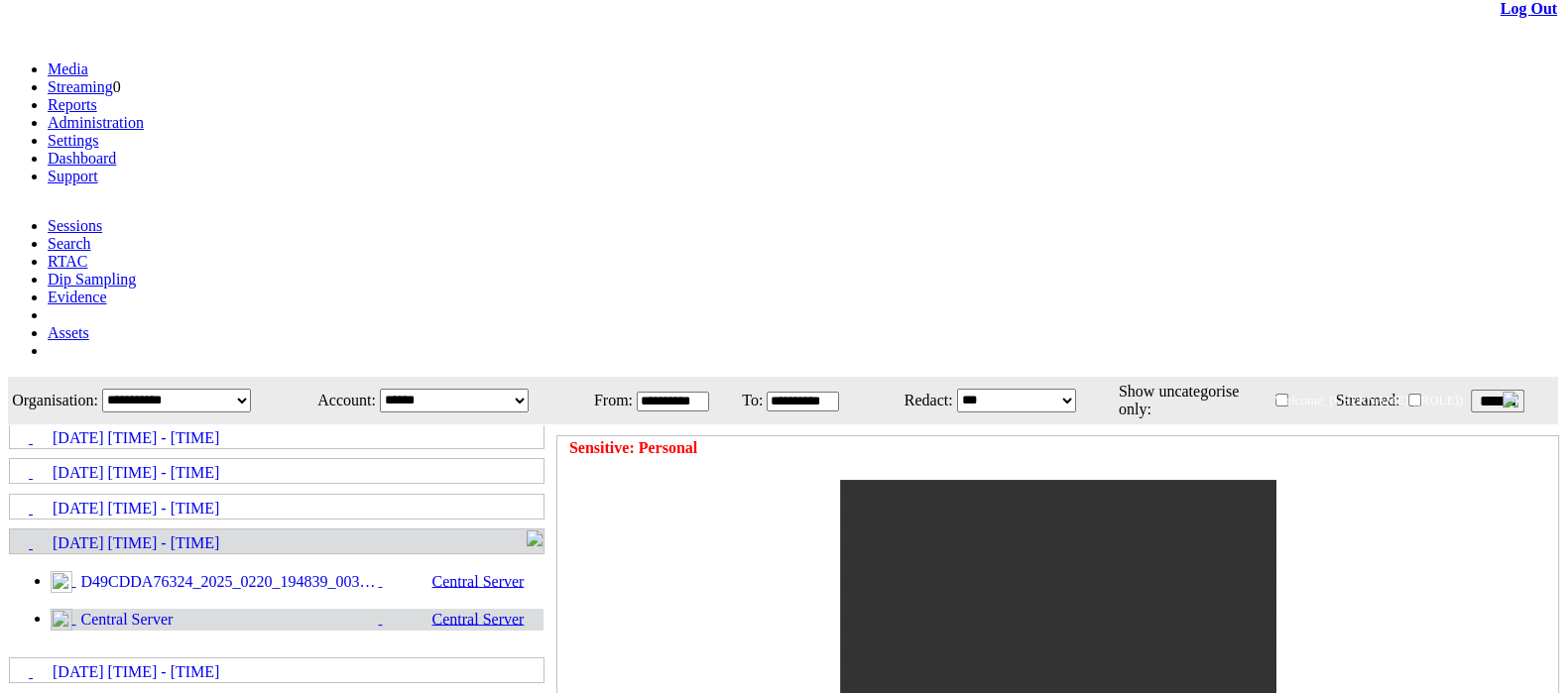 click on "[DATE] [TIME] - [TIME]" at bounding box center (136, 708) 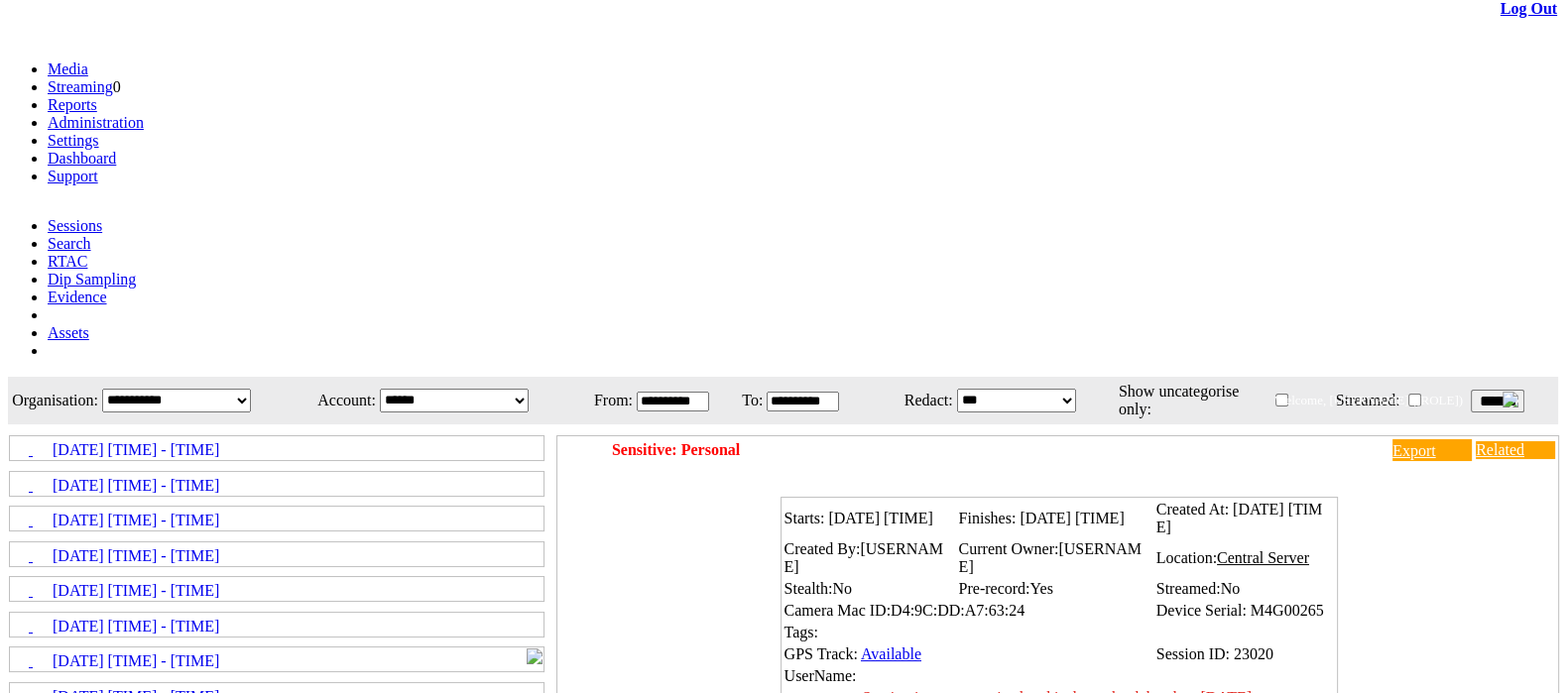 scroll, scrollTop: 0, scrollLeft: 0, axis: both 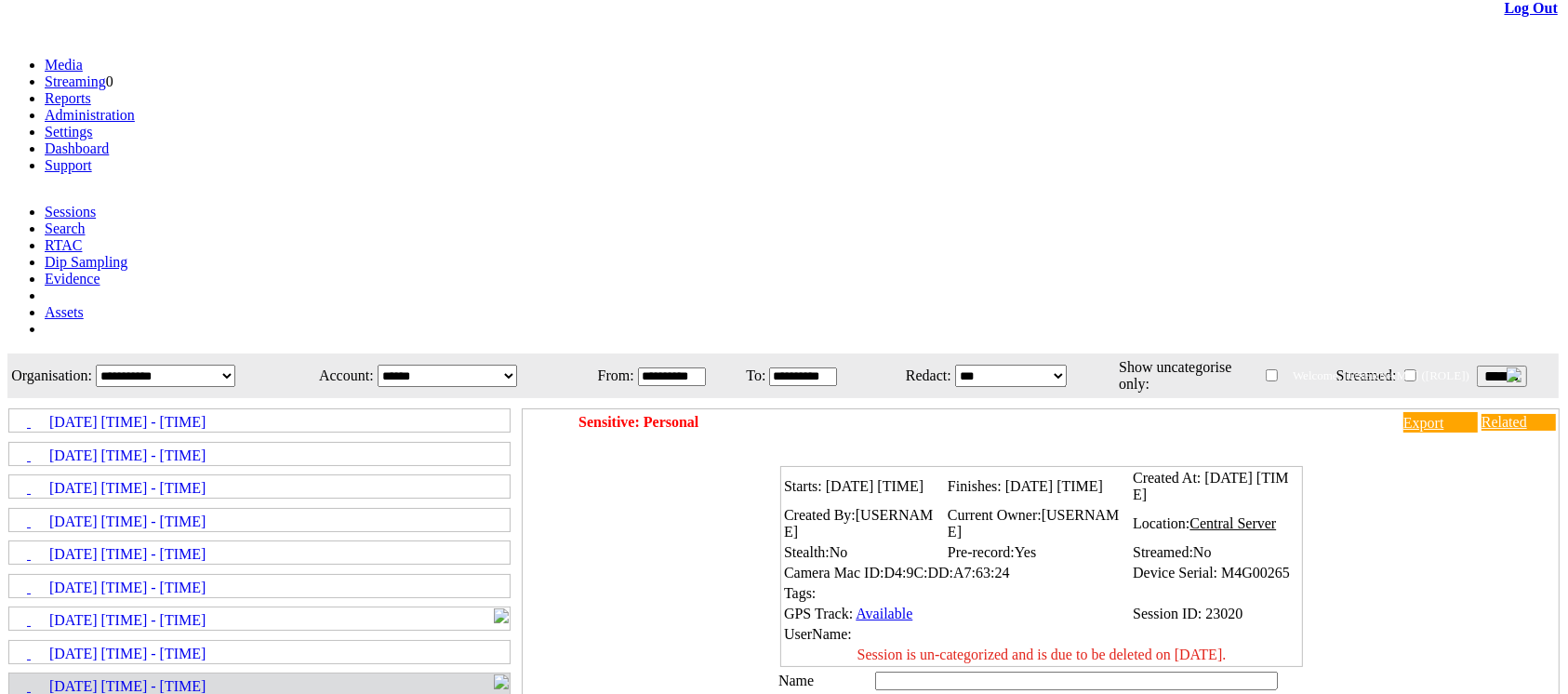 click on "**********" at bounding box center [447, 376] 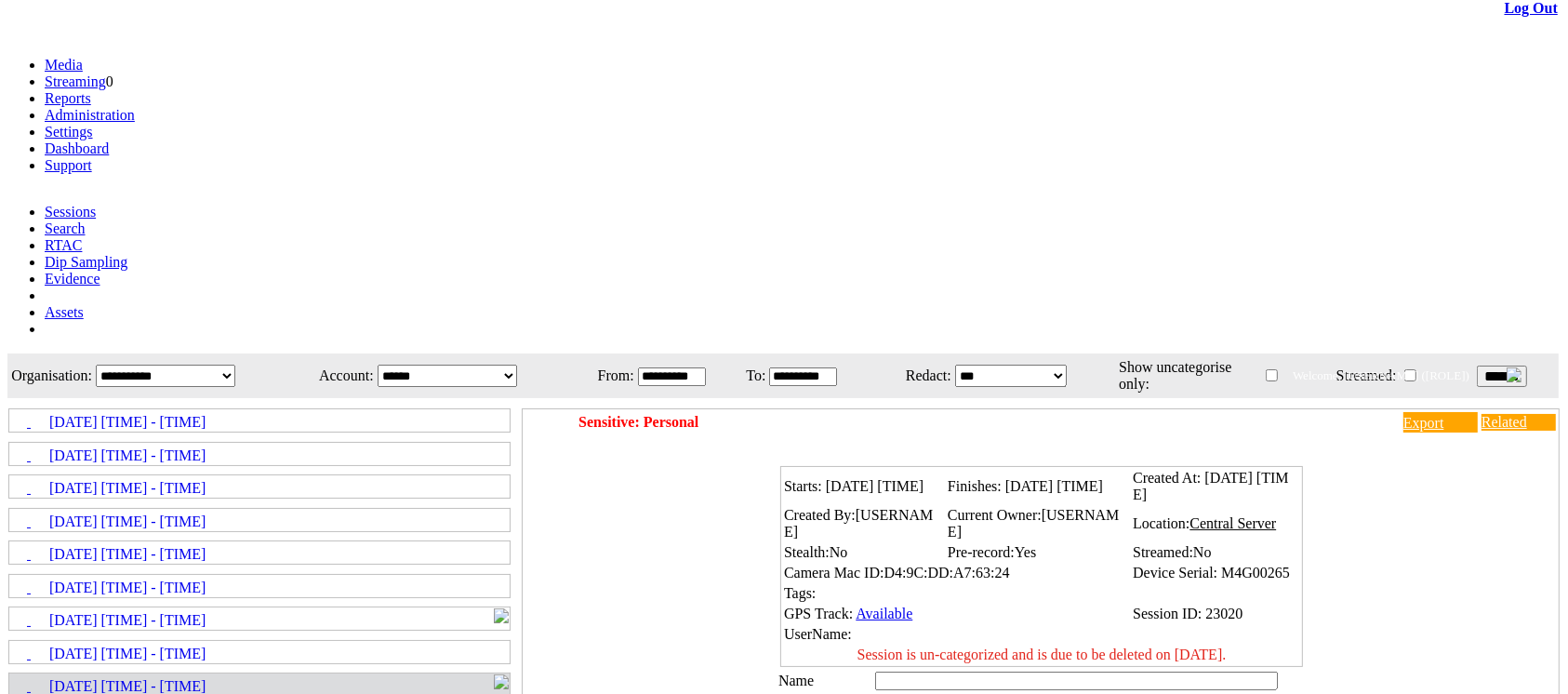 click on "Starts:
[DATE] [TIME]
Finishes:
[DATE] [TIME]
Created At:
[DATE] [TIME]
Created By:
[USERNAME]
[USERNAME]
[SERVER_NAME]
No
Yes" at bounding box center [1045, 739] 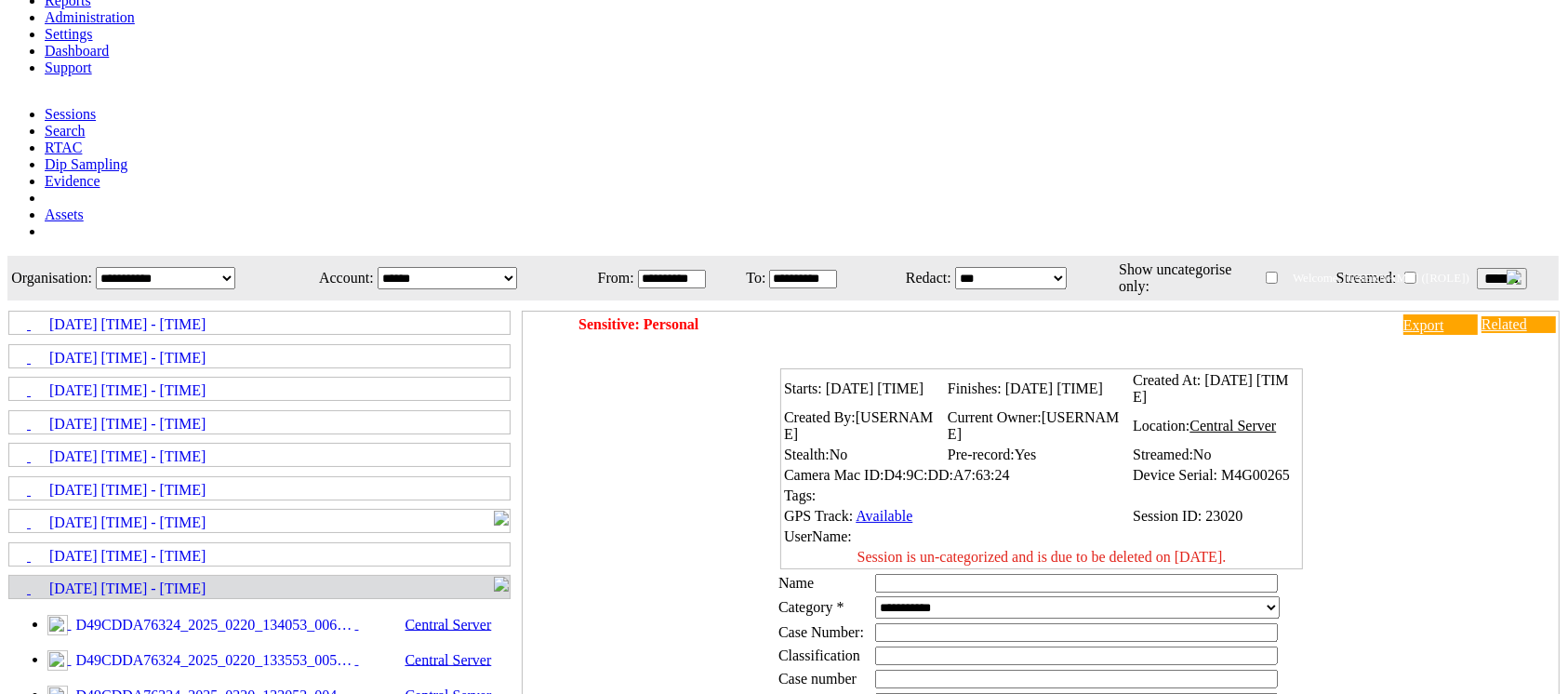 scroll, scrollTop: 172, scrollLeft: 0, axis: vertical 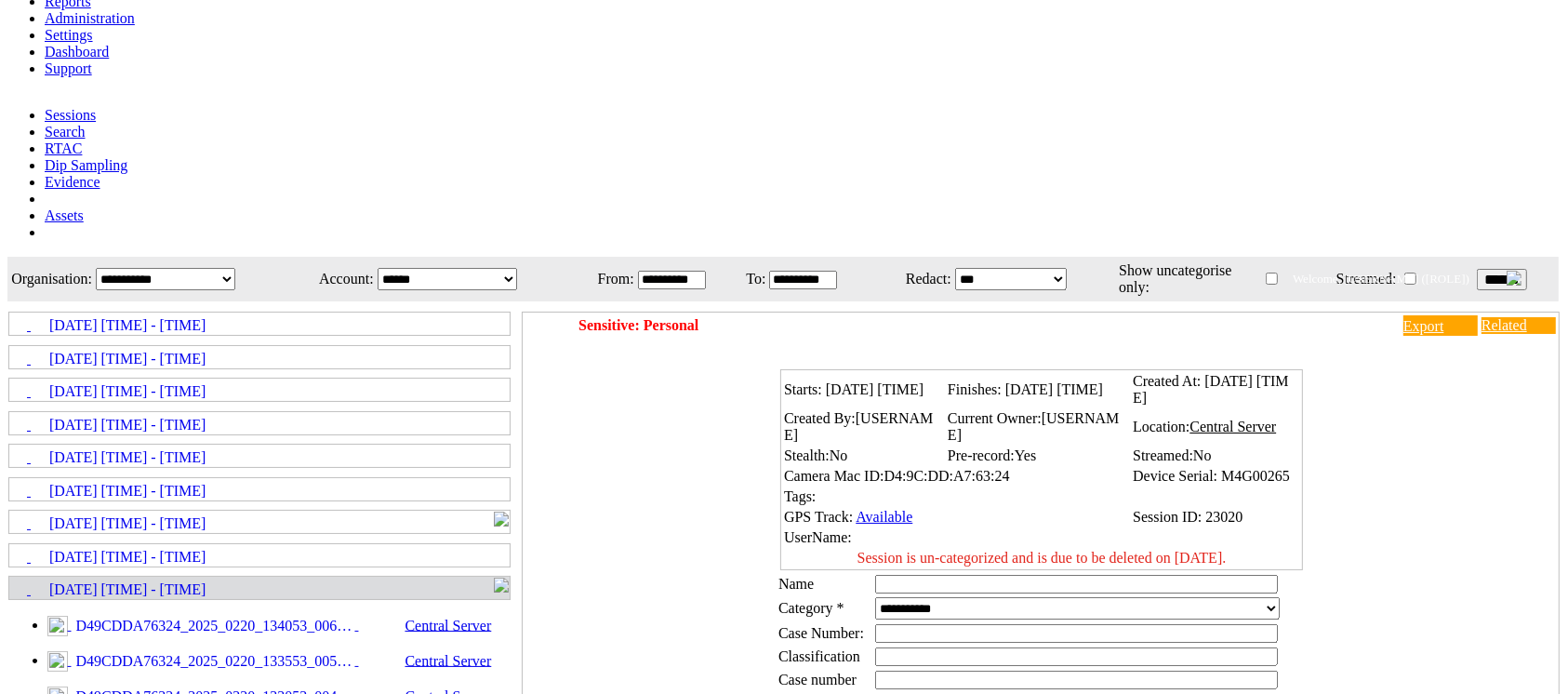 click at bounding box center (1076, 634) 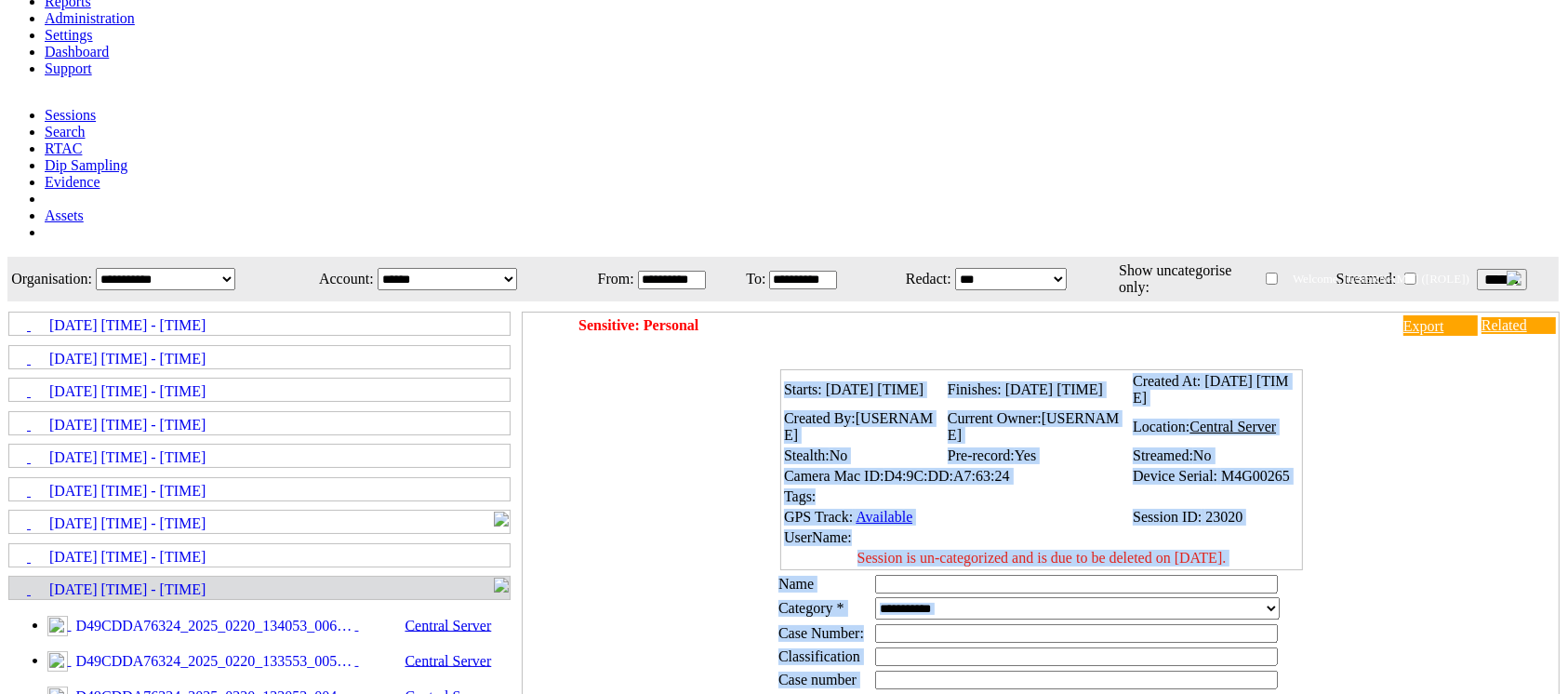 click on "Starts:
[DATE] [TIME]
Finishes:
[DATE] [TIME]
Created At:
[DATE] [TIME]
Created By:
[USERNAME]
[USERNAME]
[SERVER_NAME]
No
Yes" at bounding box center (1045, 642) 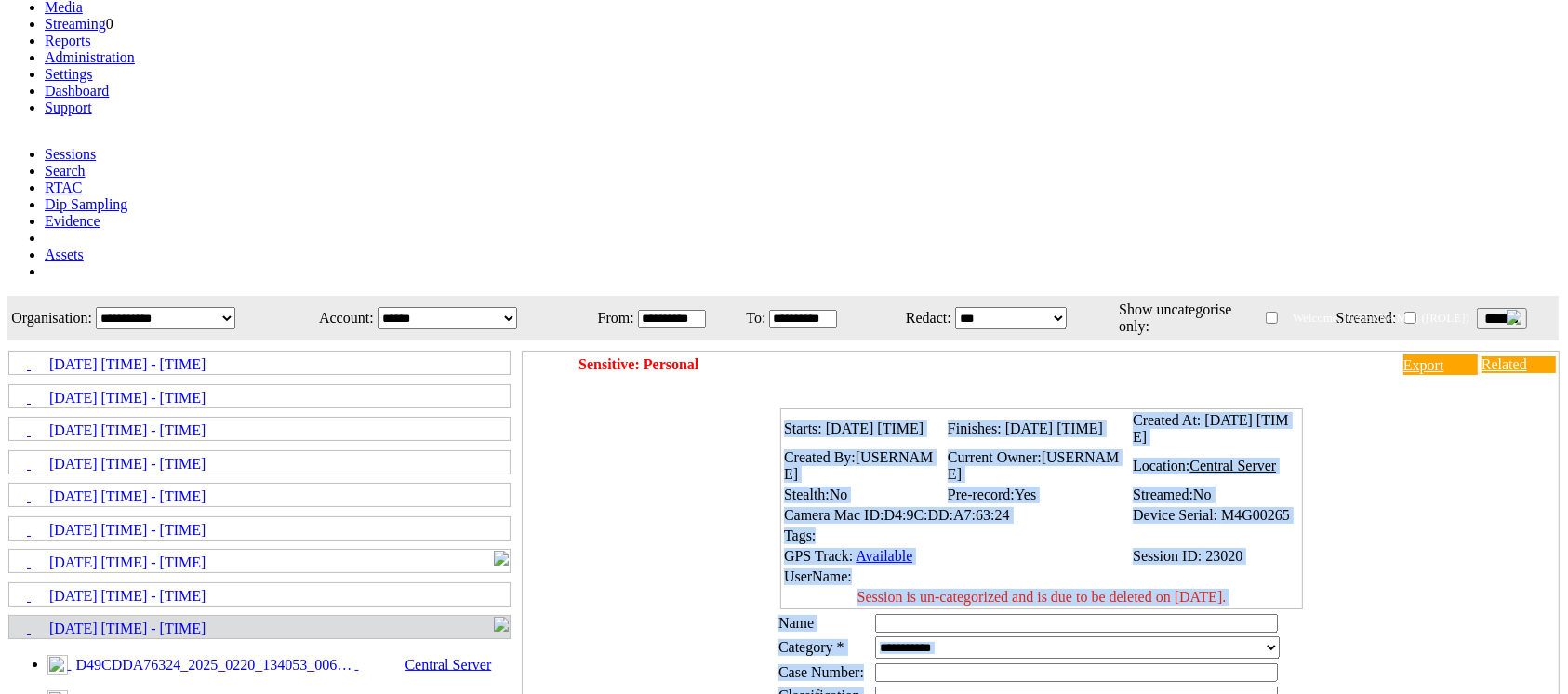 scroll, scrollTop: 127, scrollLeft: 0, axis: vertical 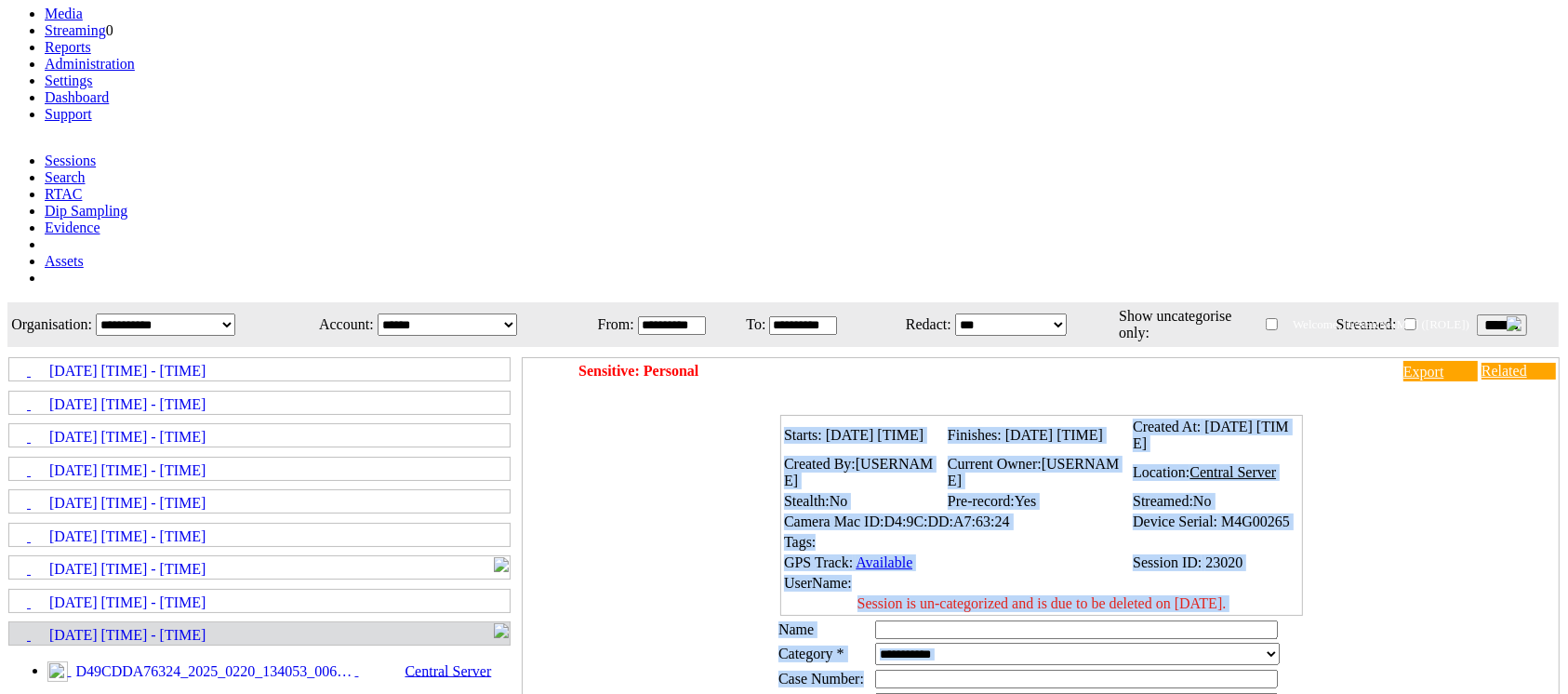 click on "D49CDDA76324_2025_0220_134053_006.MP4" at bounding box center [213, 672] 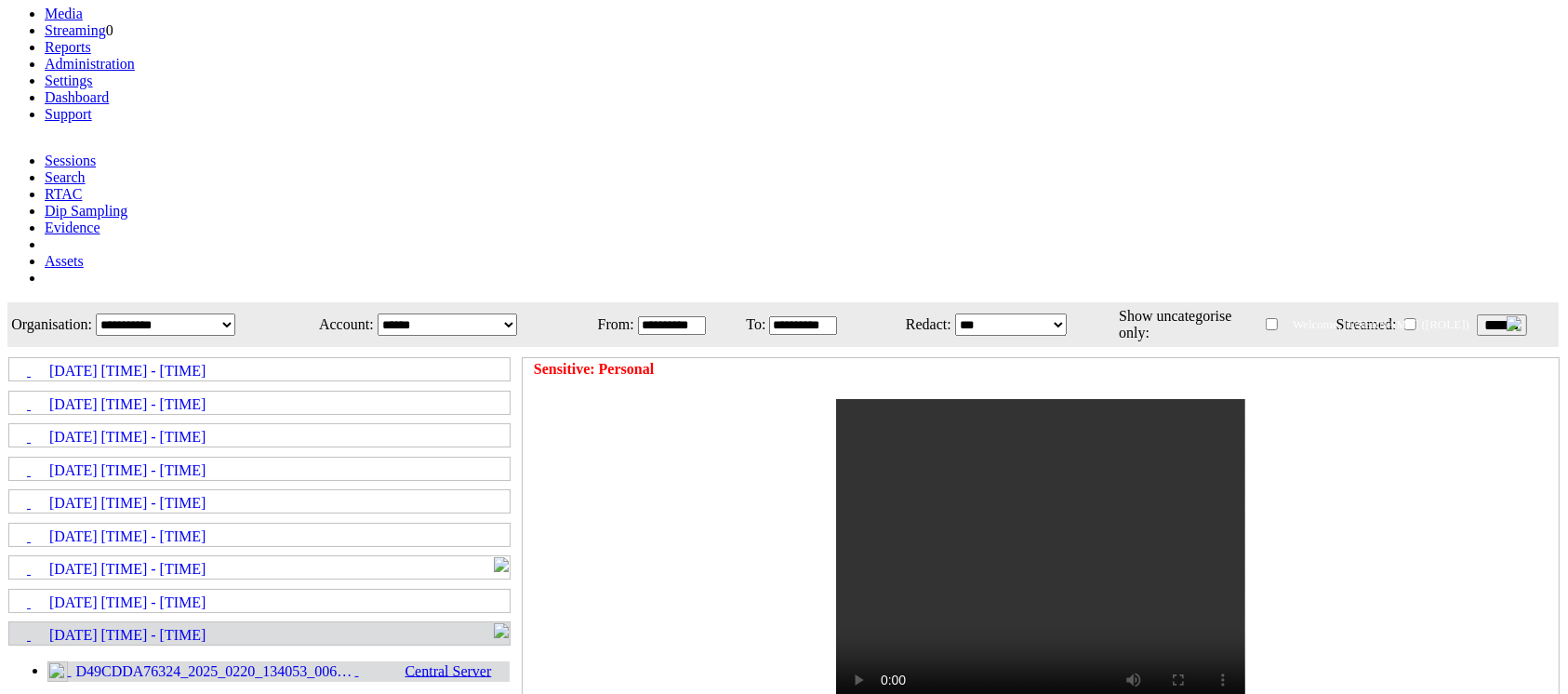 scroll, scrollTop: 0, scrollLeft: 0, axis: both 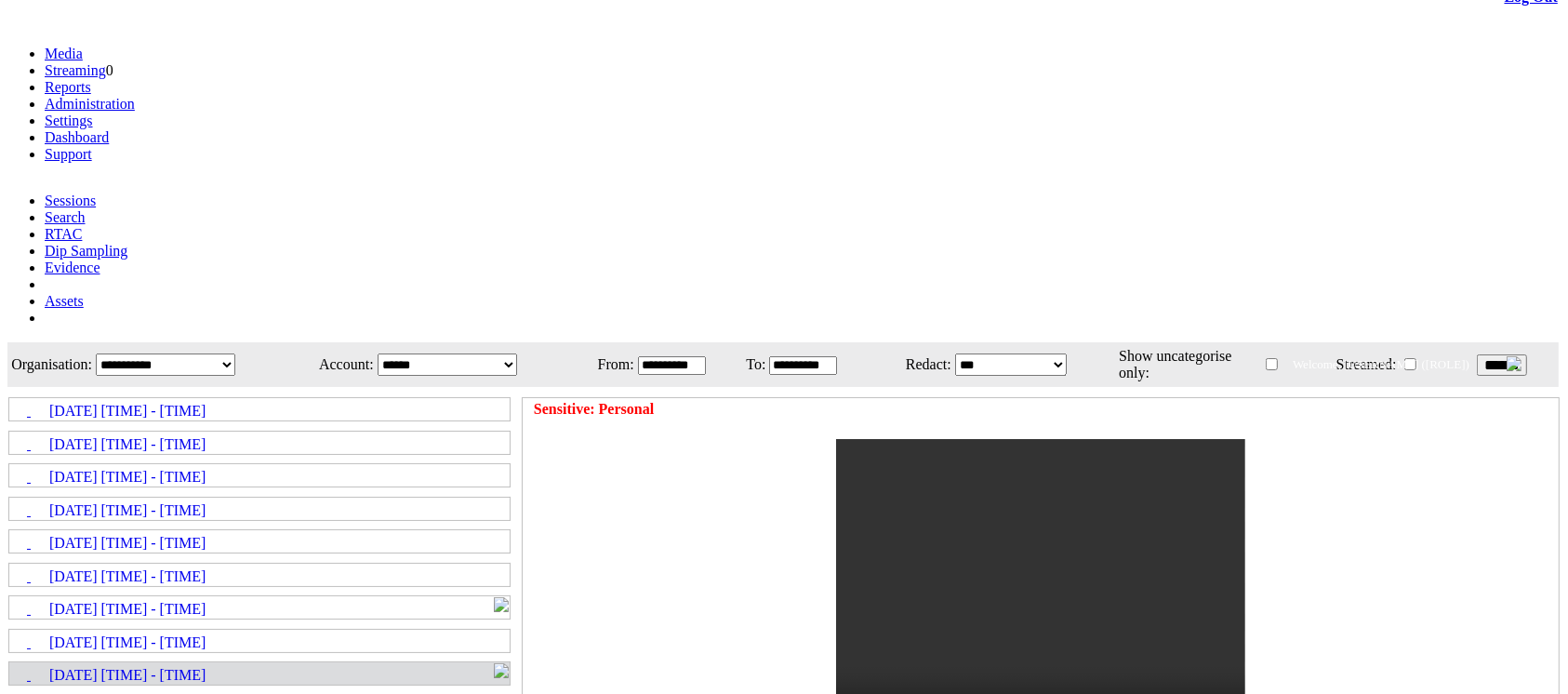 click on "Sensitive: Personal" at bounding box center [1041, 583] 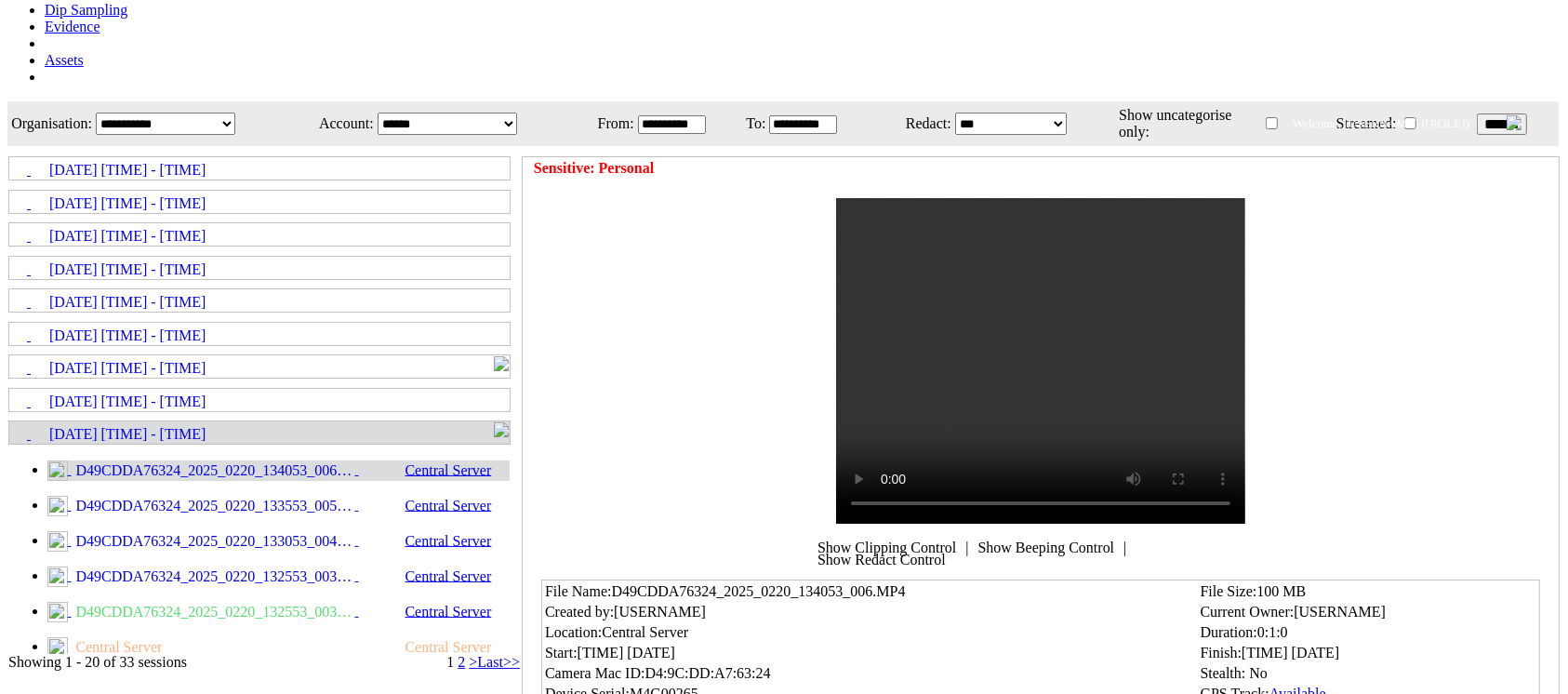 scroll, scrollTop: 0, scrollLeft: 0, axis: both 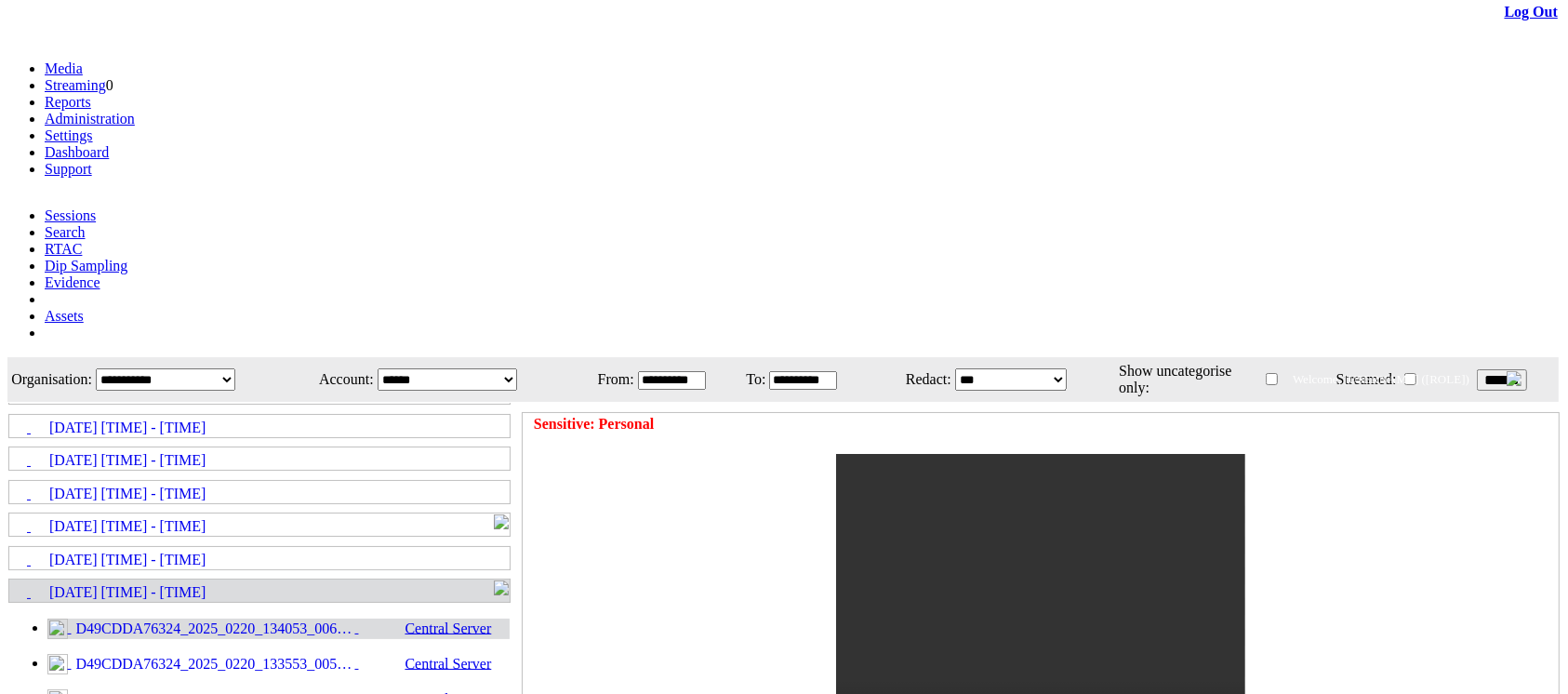 click on "Sensitive: Personal" at bounding box center (1041, 598) 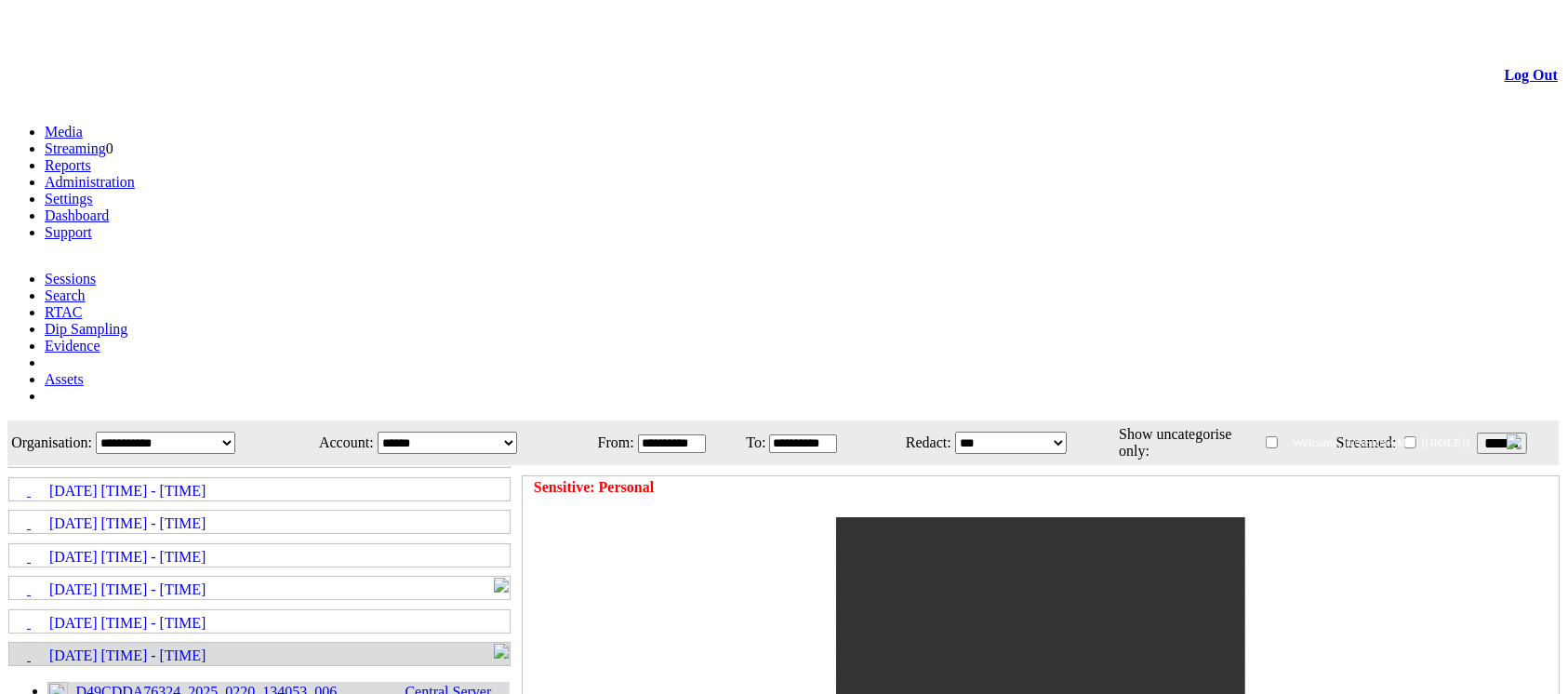 scroll, scrollTop: 0, scrollLeft: 0, axis: both 